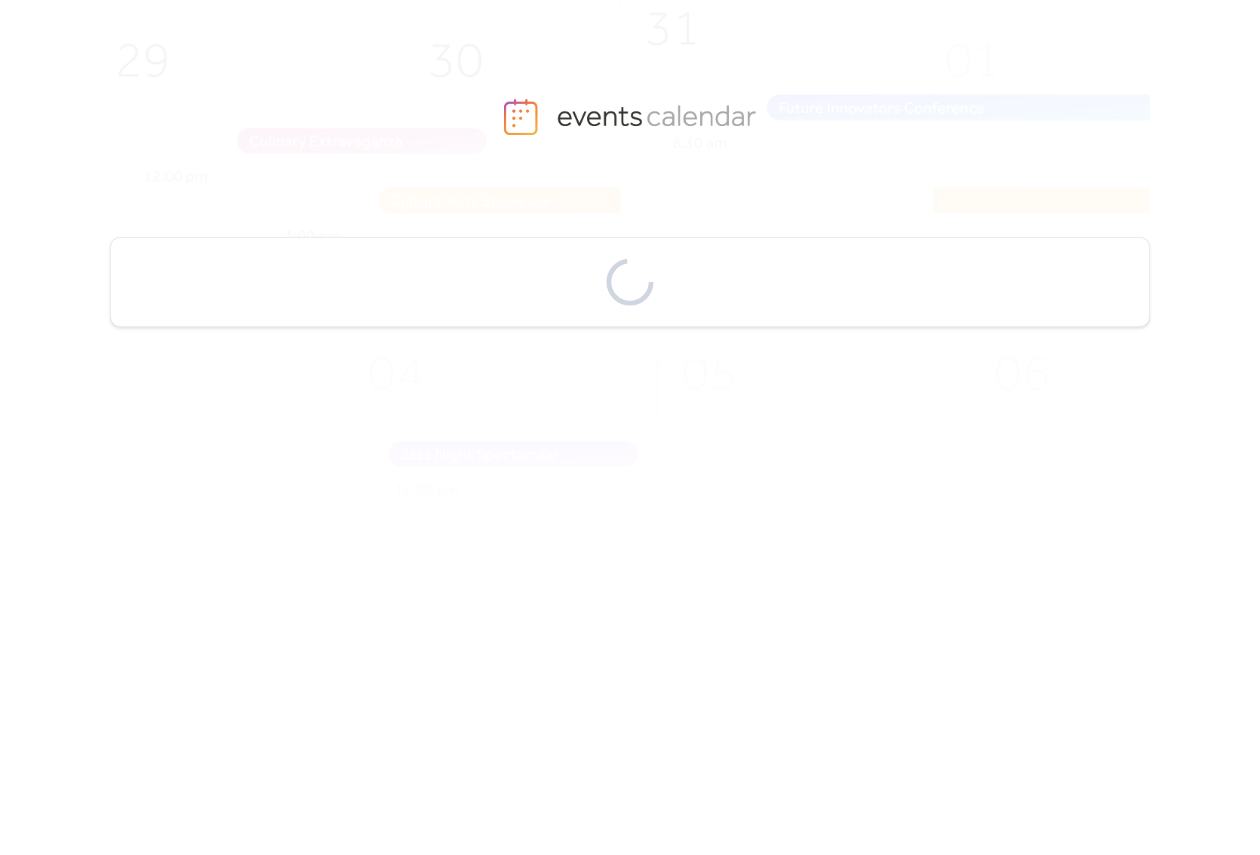 scroll, scrollTop: 0, scrollLeft: 0, axis: both 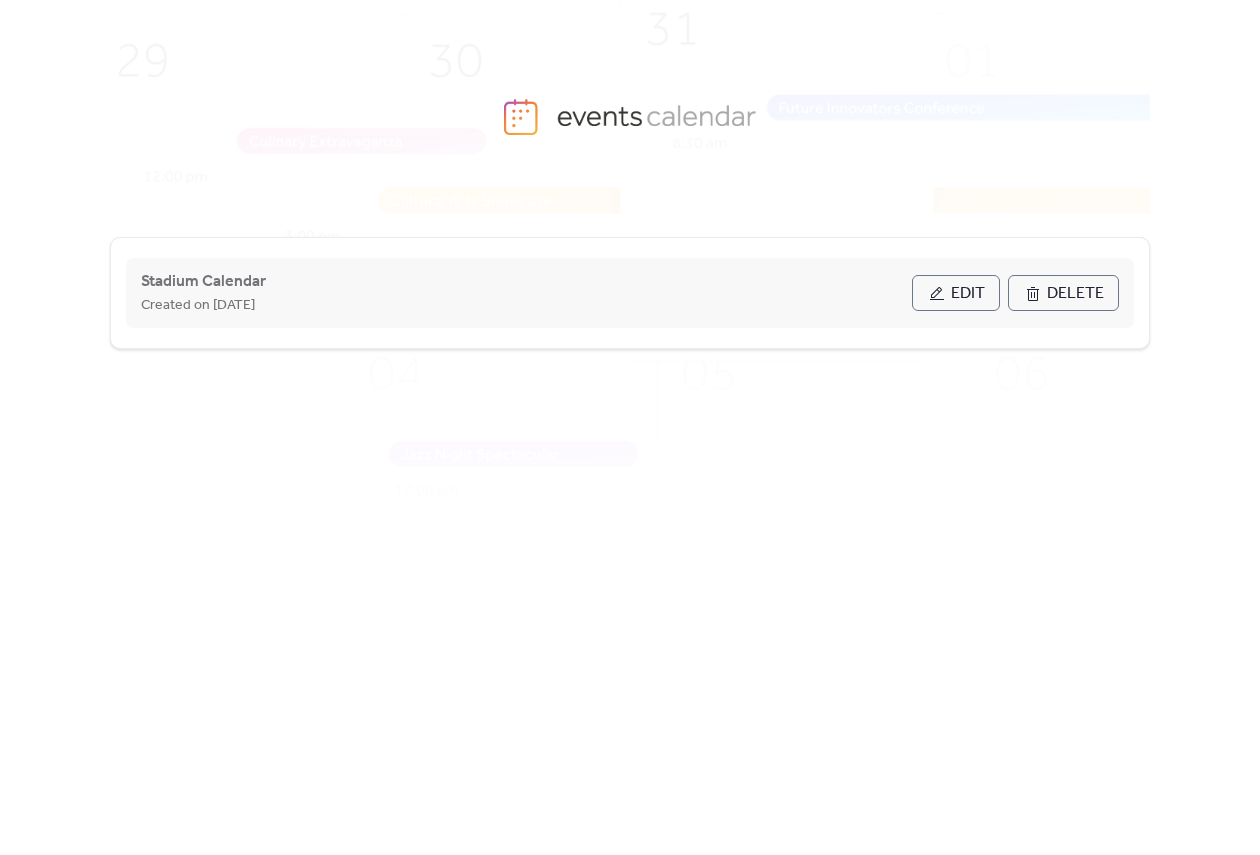 click on "Edit" at bounding box center (968, 294) 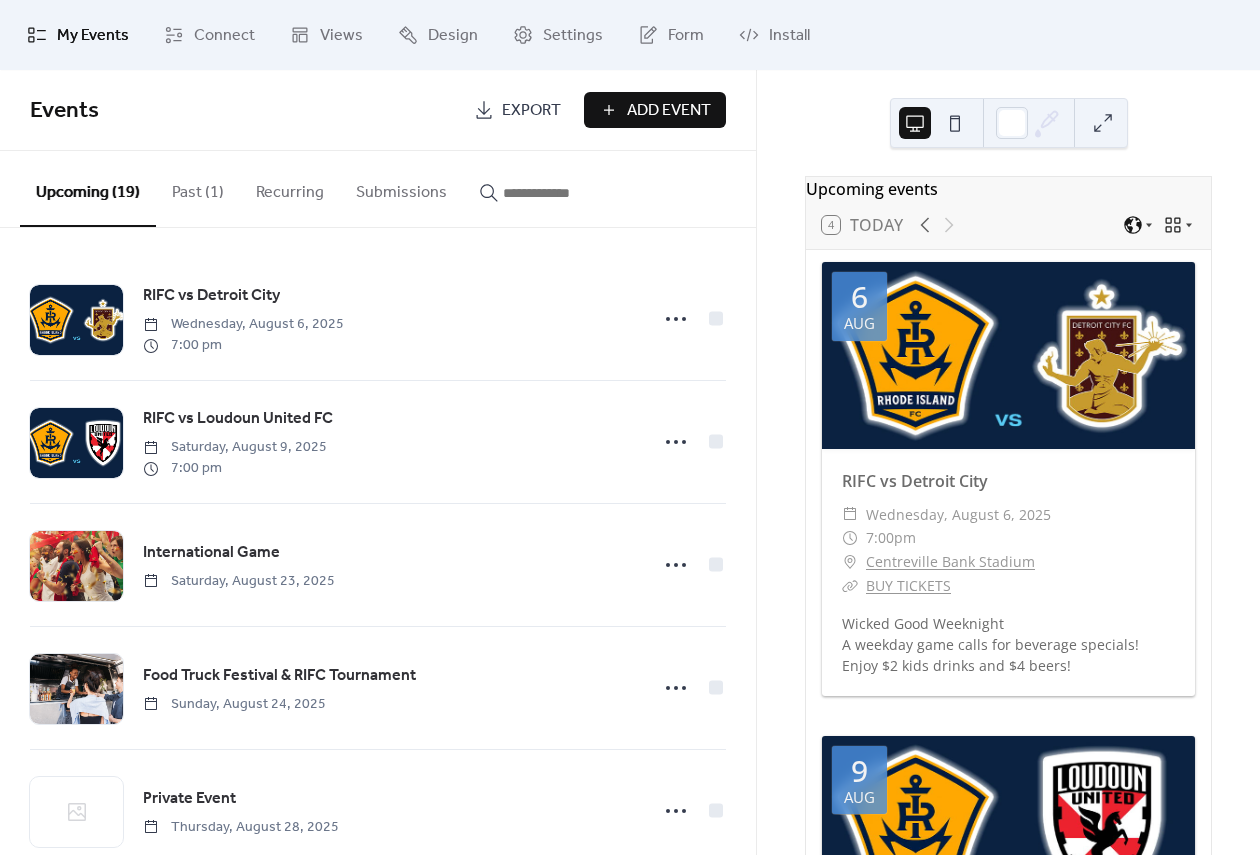 click on "Add Event" at bounding box center [669, 111] 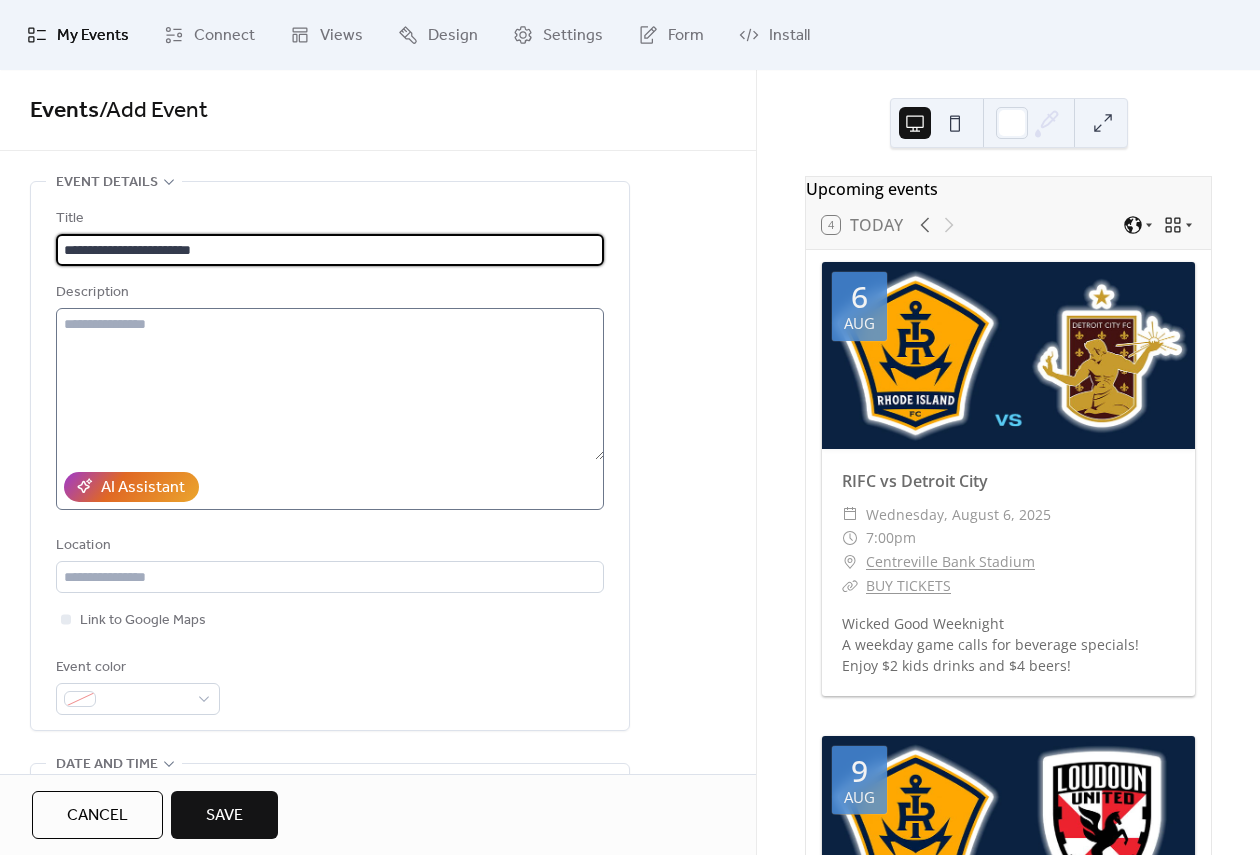 type on "**********" 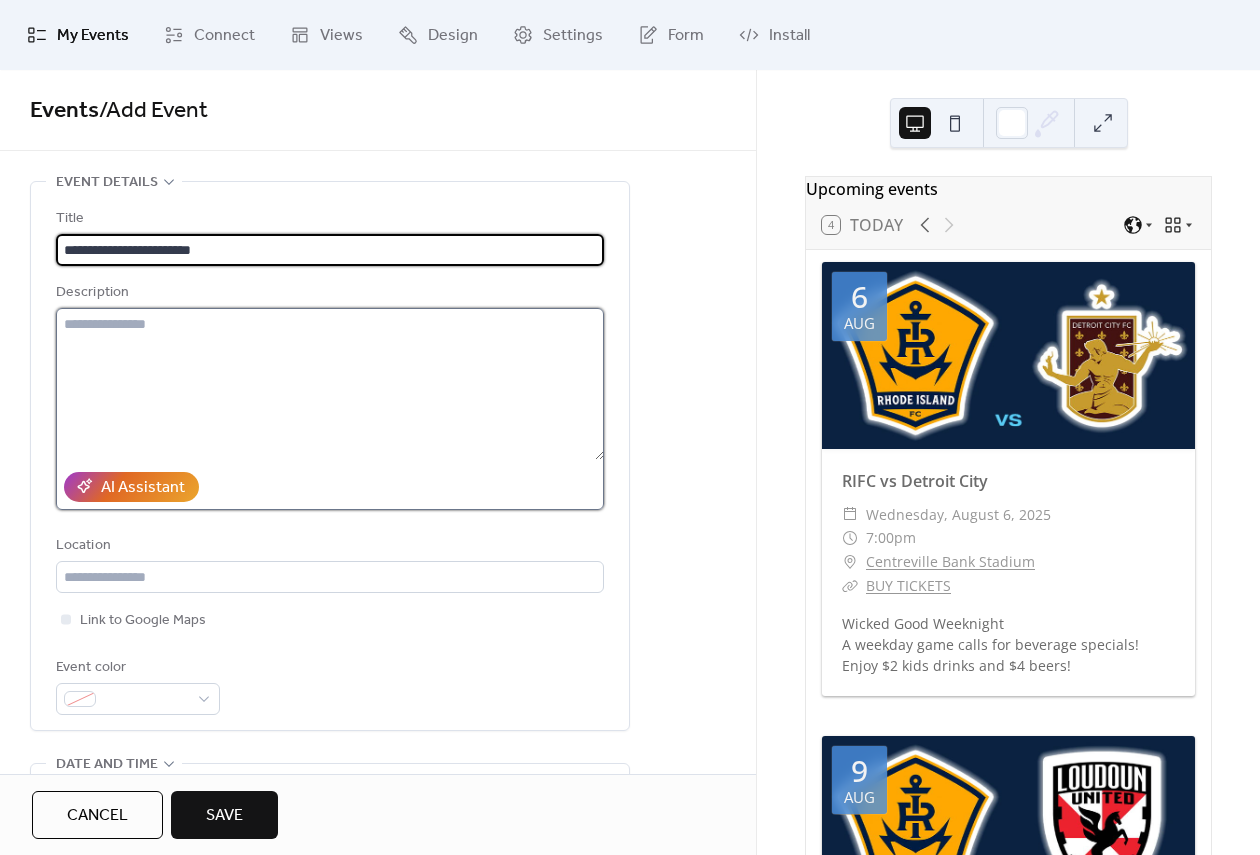 click at bounding box center [330, 384] 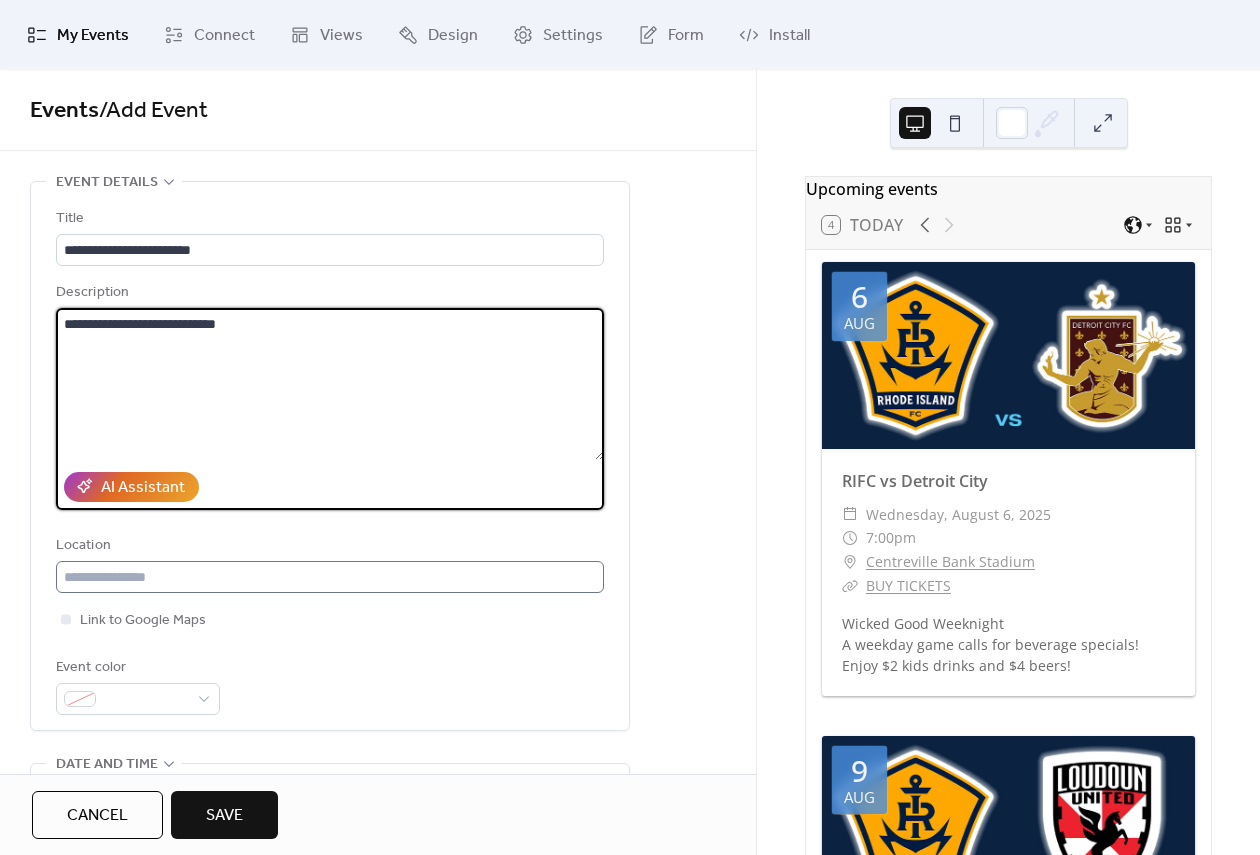 type on "**********" 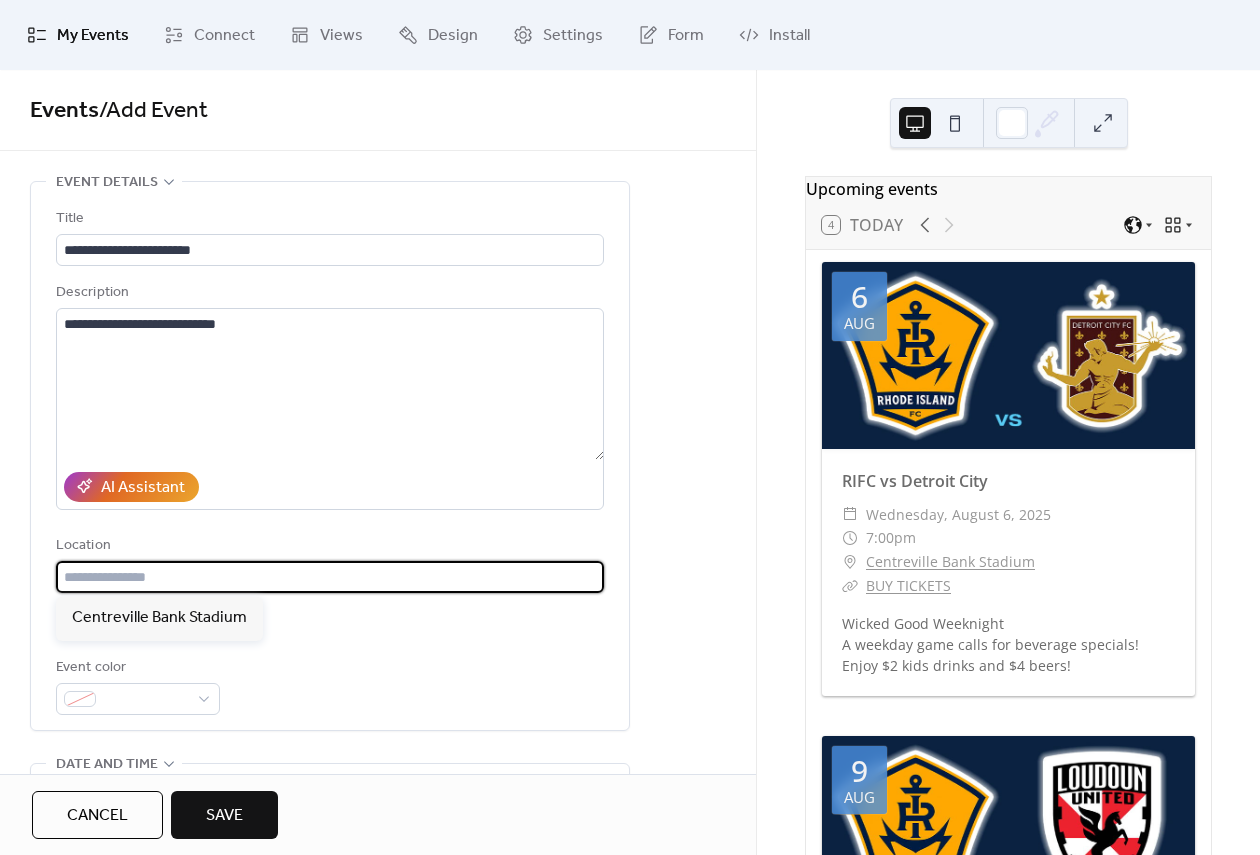 click at bounding box center (330, 577) 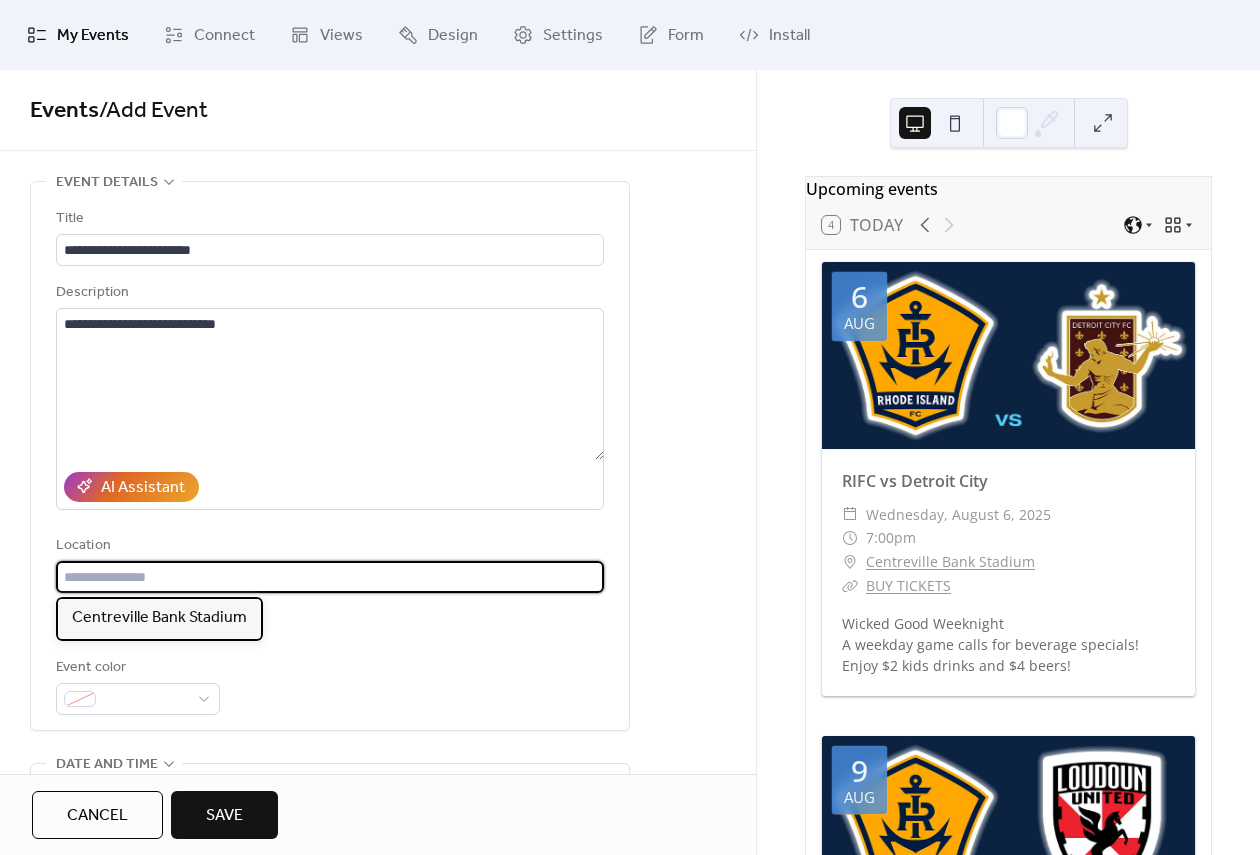 click on "Centreville Bank Stadium" at bounding box center (159, 618) 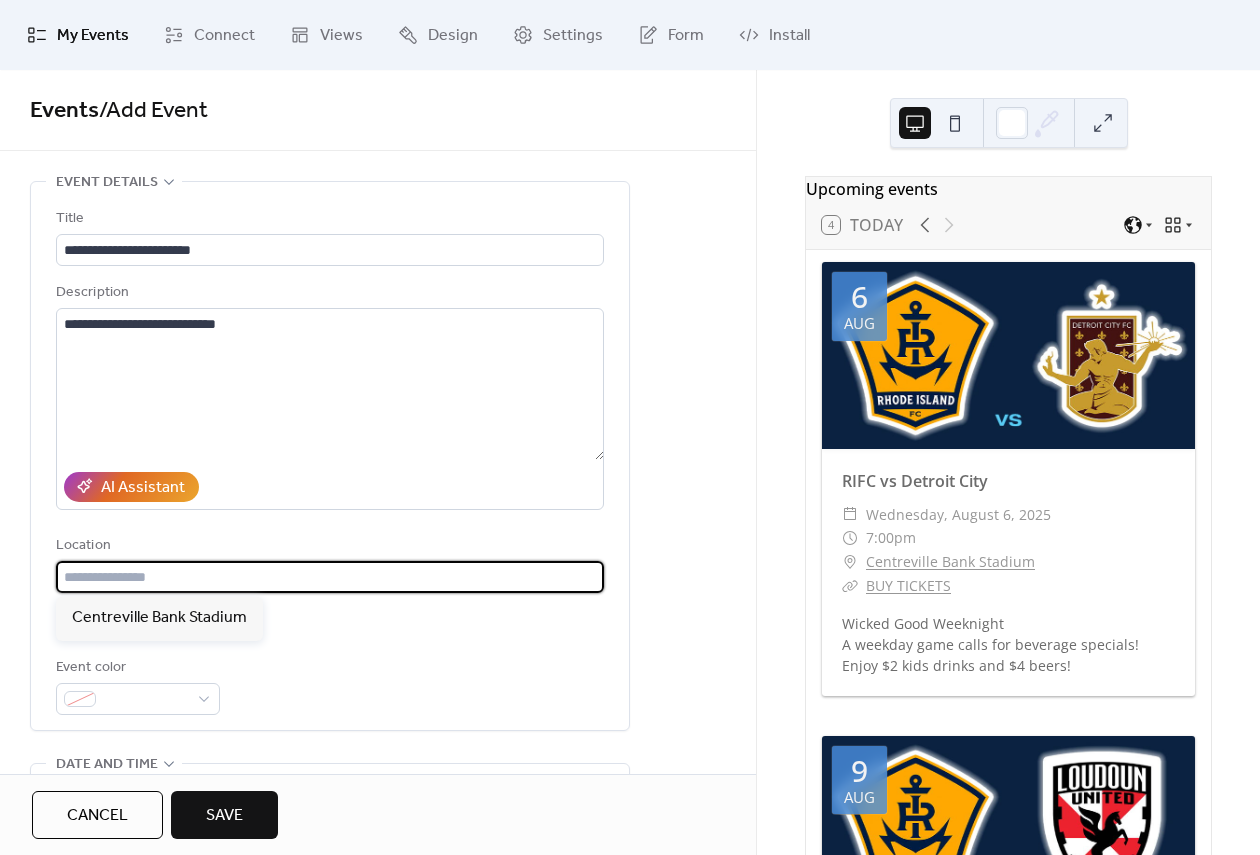 type on "**********" 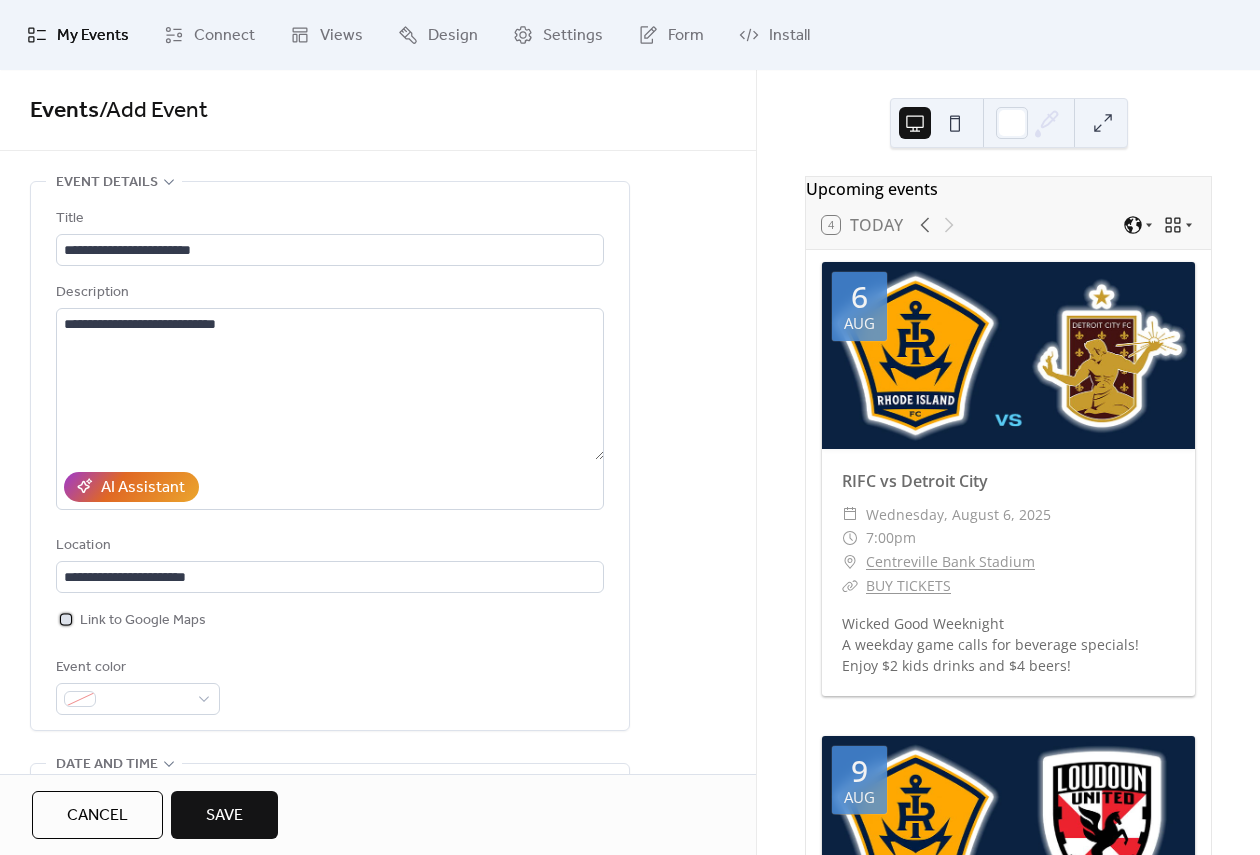 click at bounding box center (66, 619) 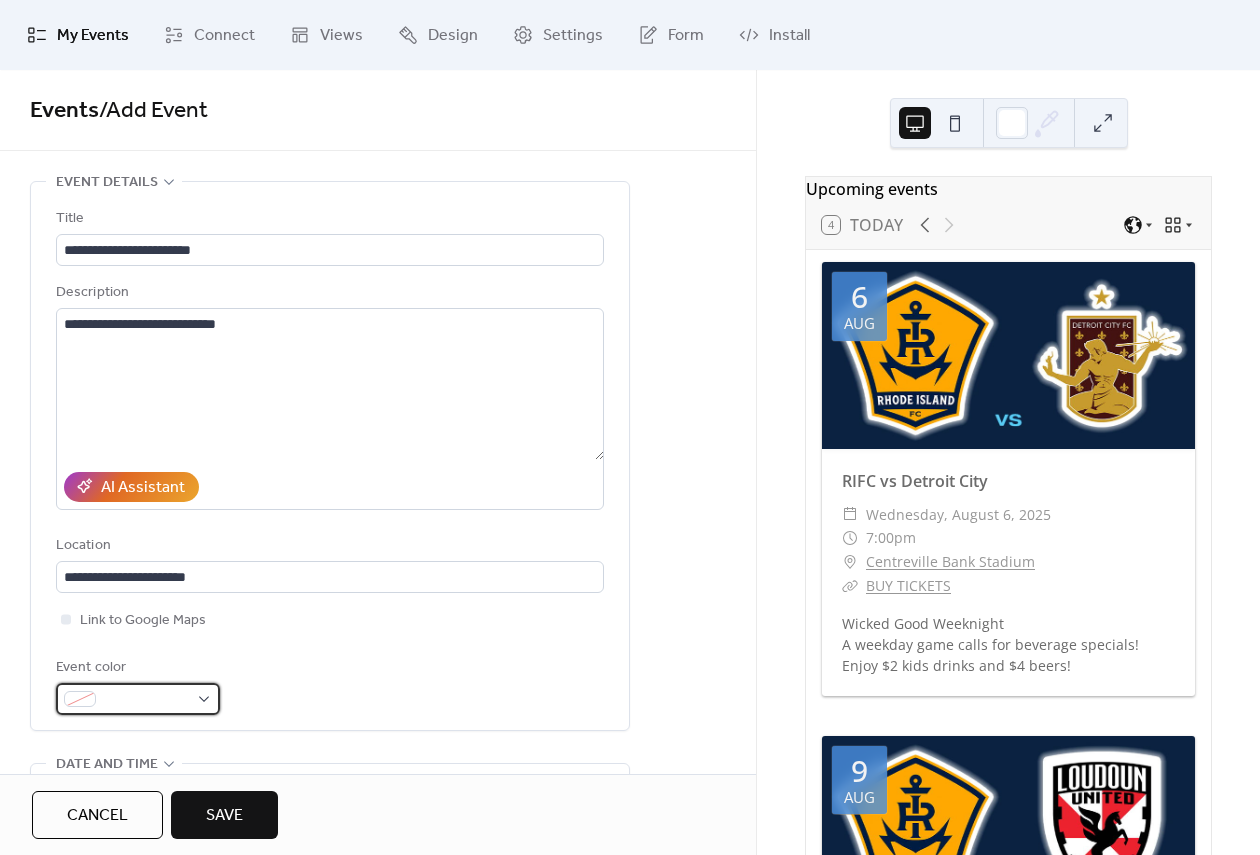 click at bounding box center (138, 699) 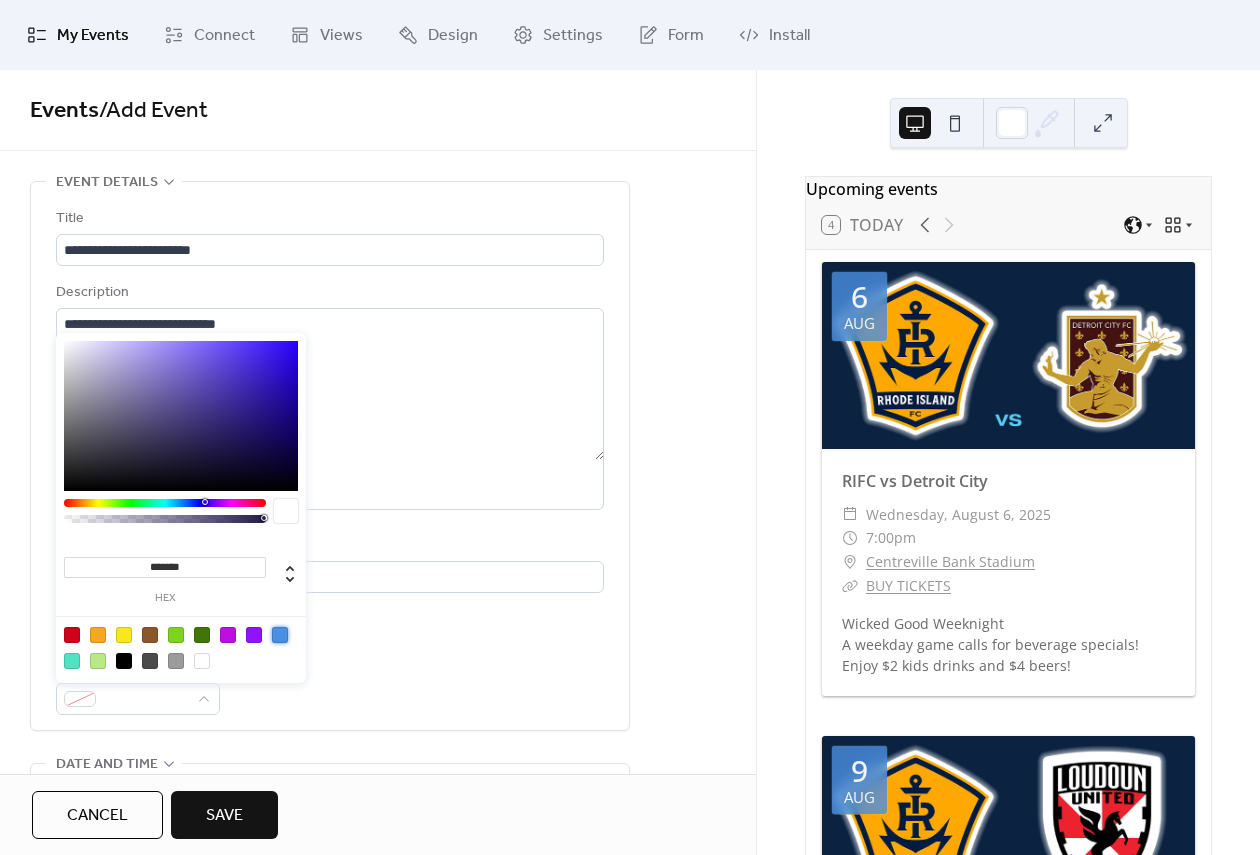click at bounding box center (280, 635) 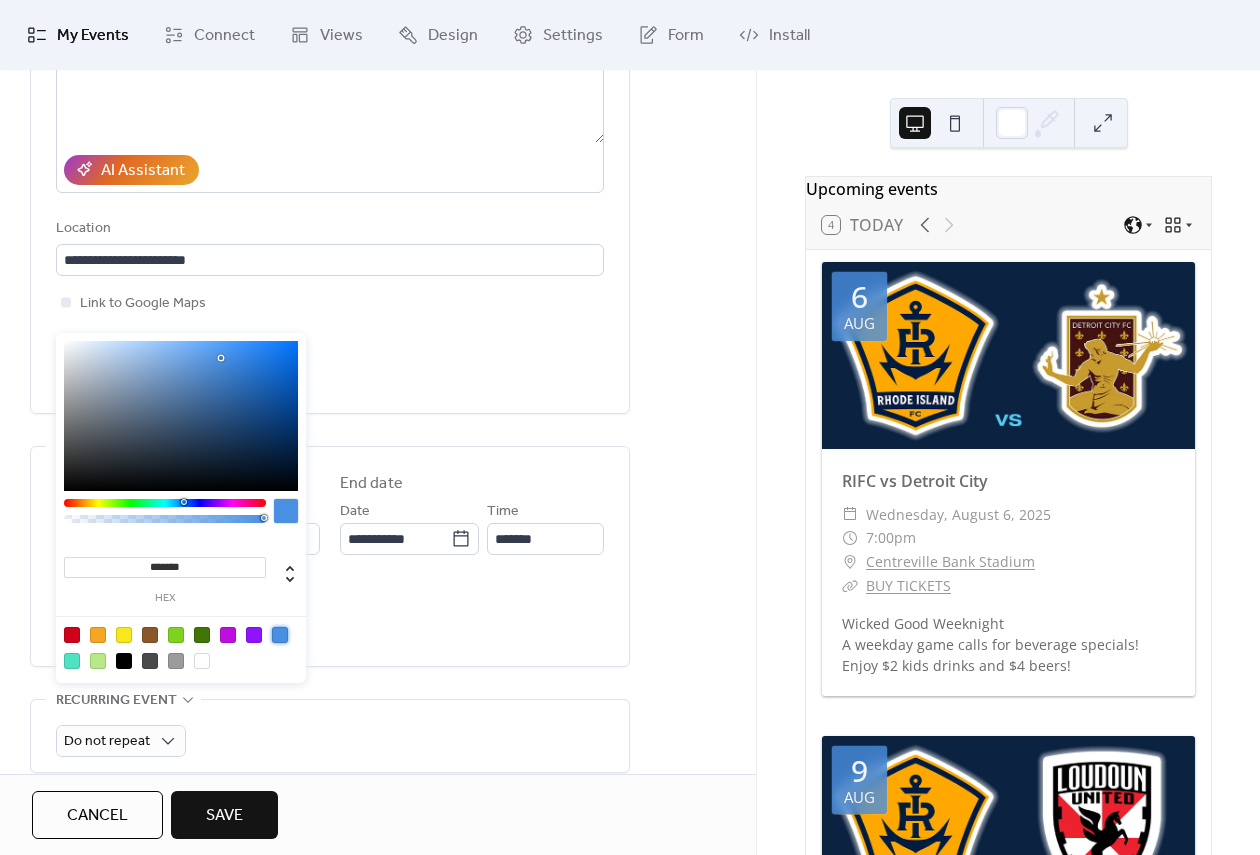 scroll, scrollTop: 318, scrollLeft: 0, axis: vertical 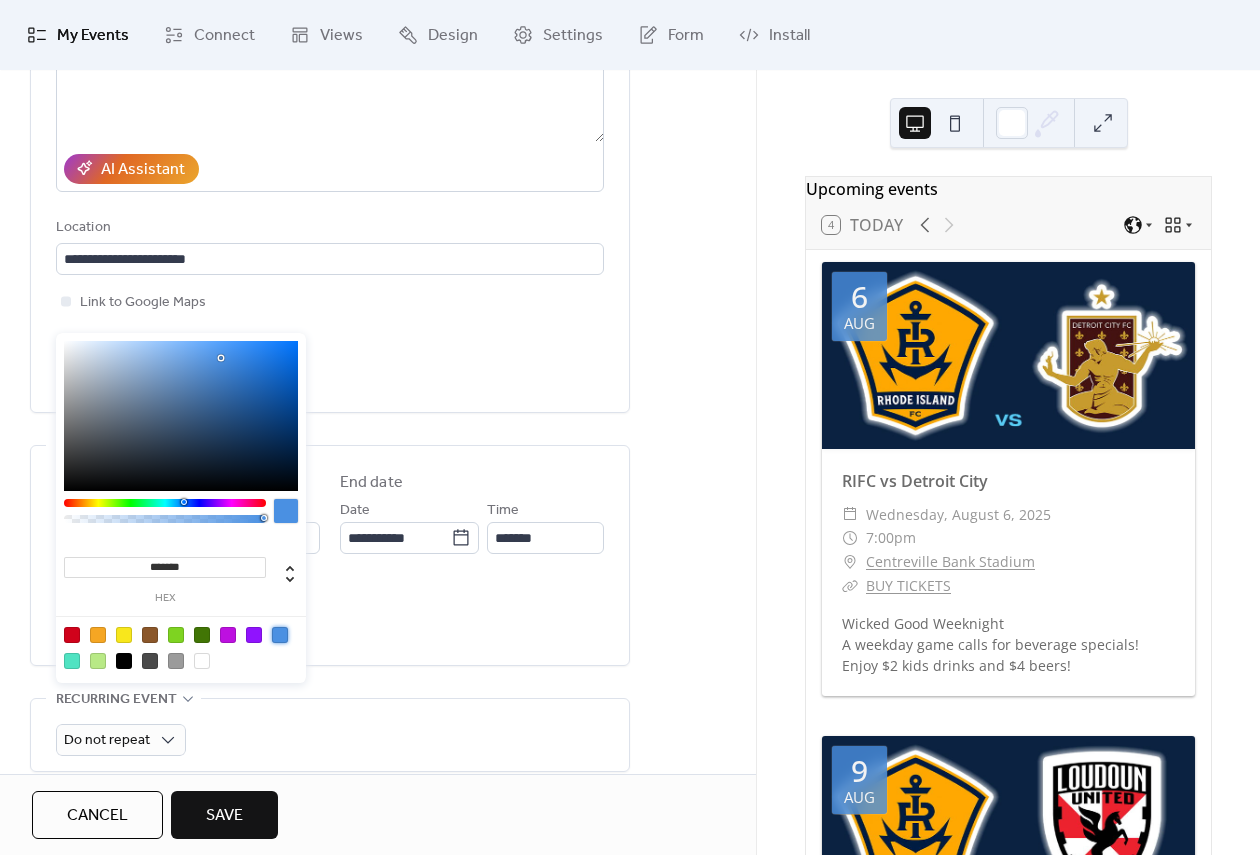 click on "All day Show date only Hide end time" at bounding box center [330, 614] 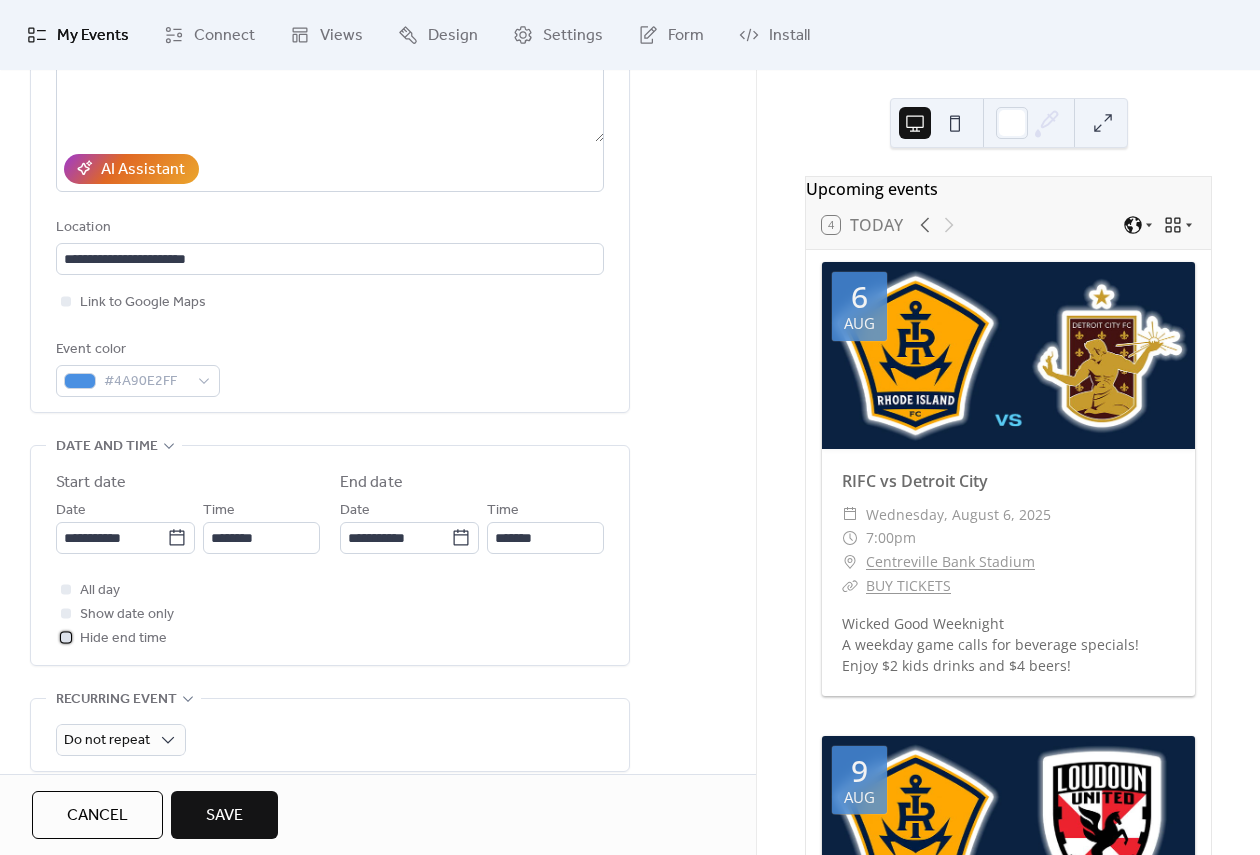 click at bounding box center [66, 637] 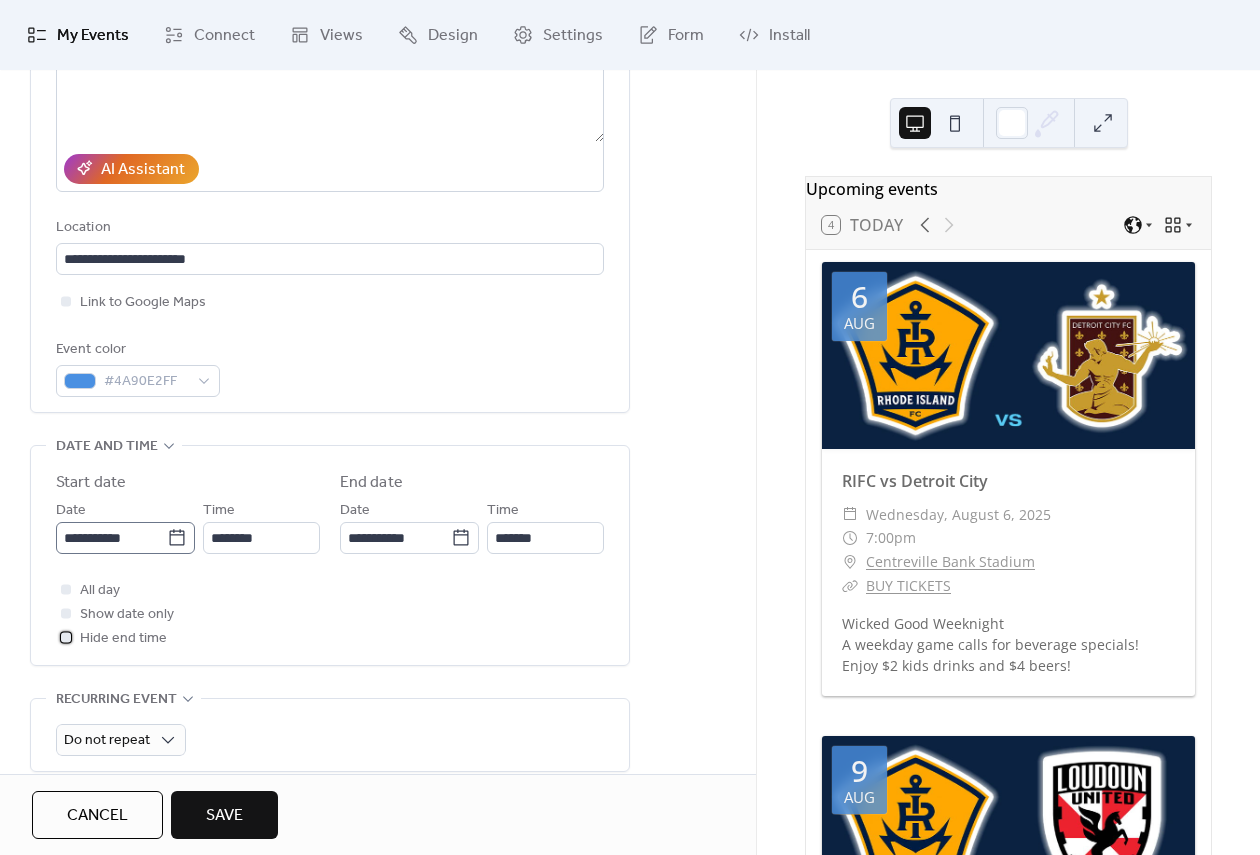 scroll, scrollTop: 1, scrollLeft: 0, axis: vertical 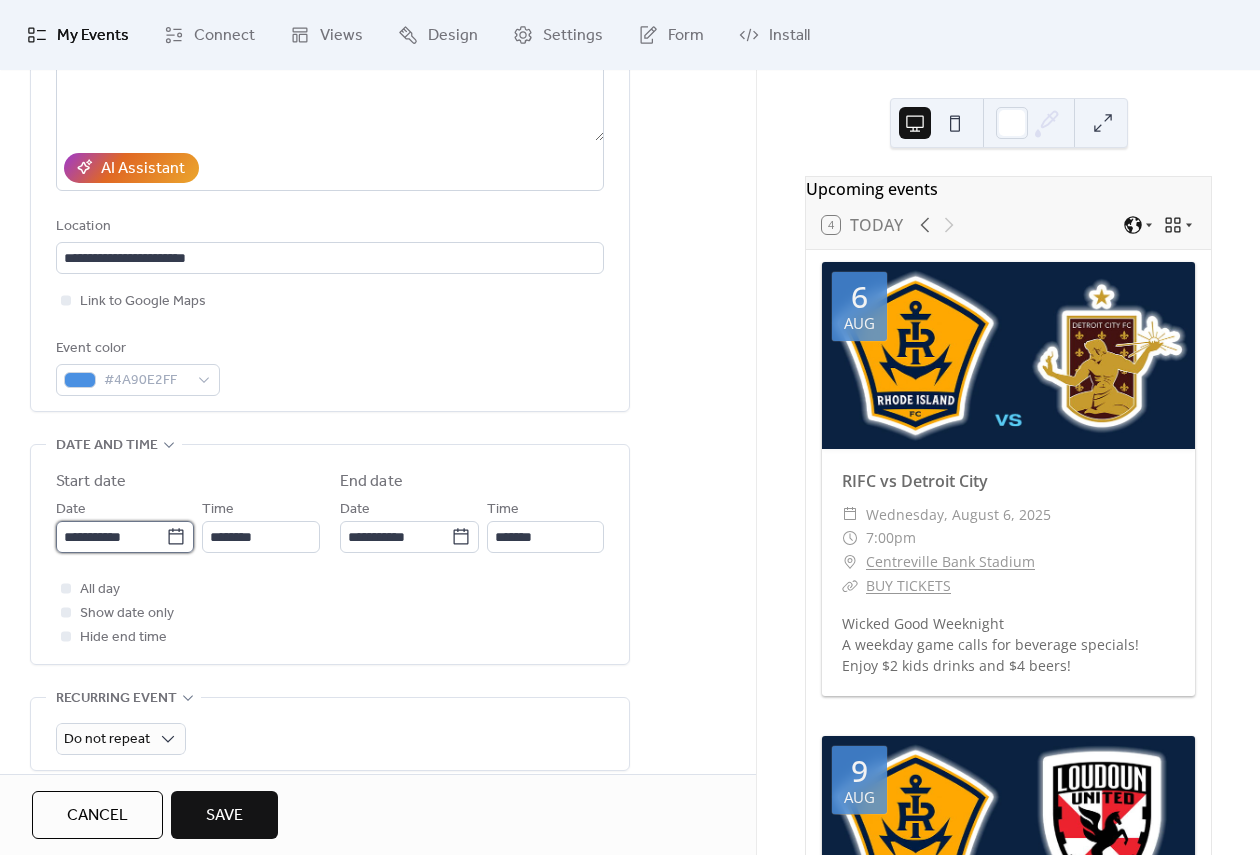 click on "**********" at bounding box center (111, 537) 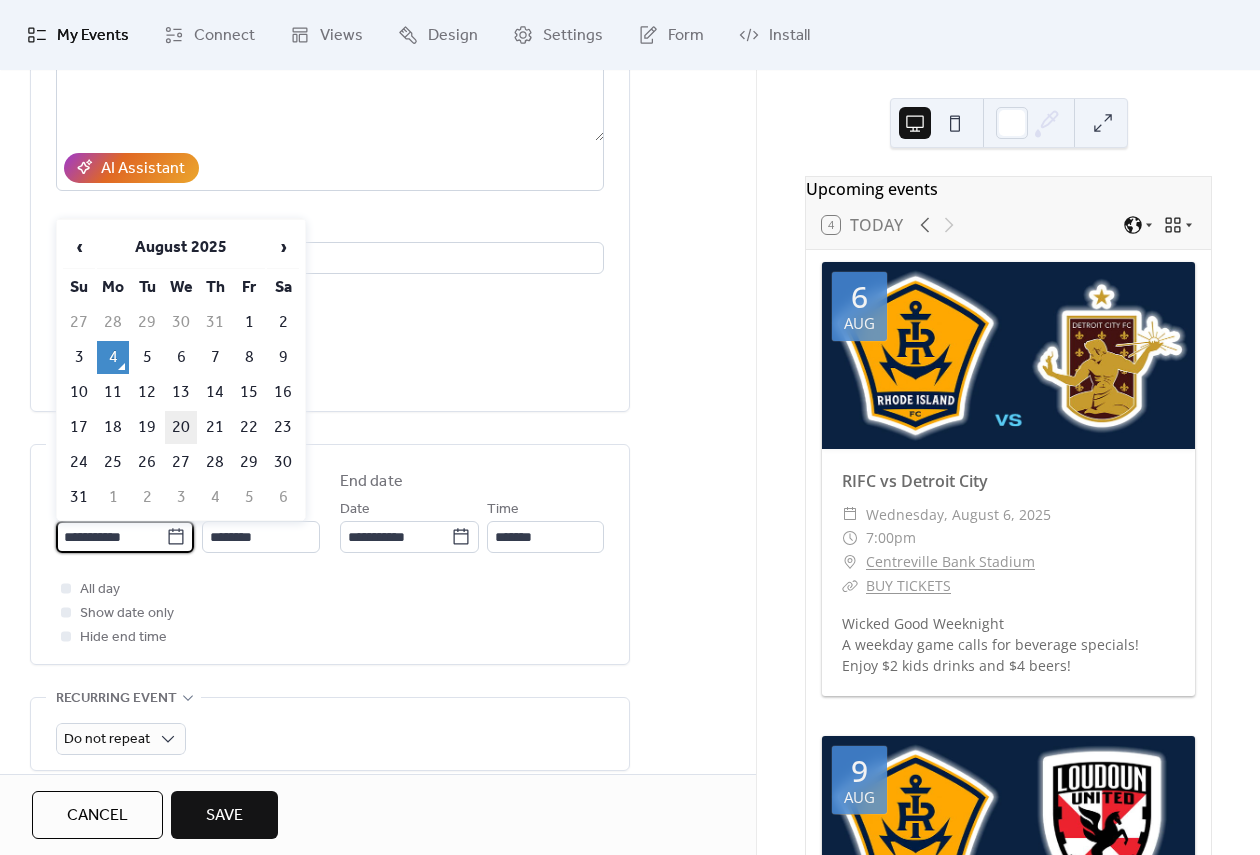 scroll, scrollTop: 0, scrollLeft: 0, axis: both 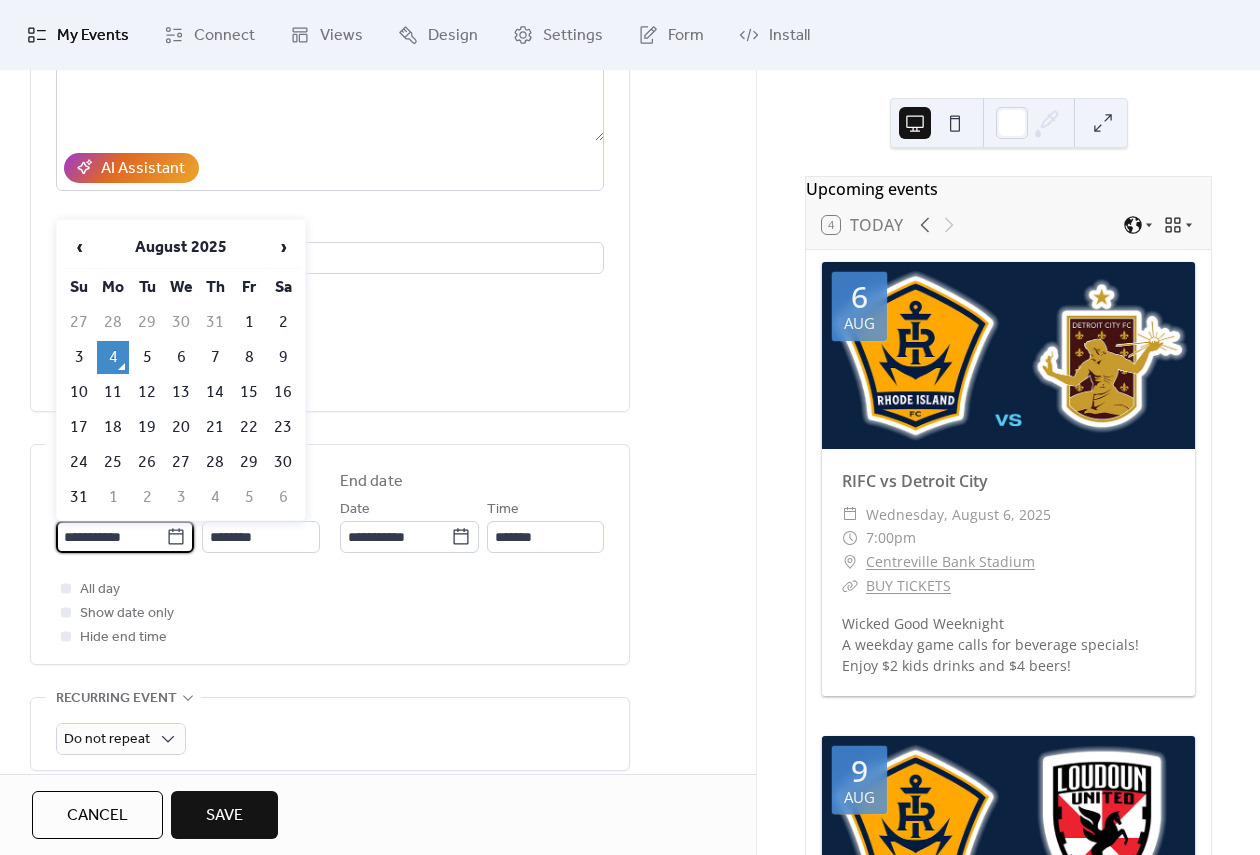 click on "20" at bounding box center [181, 427] 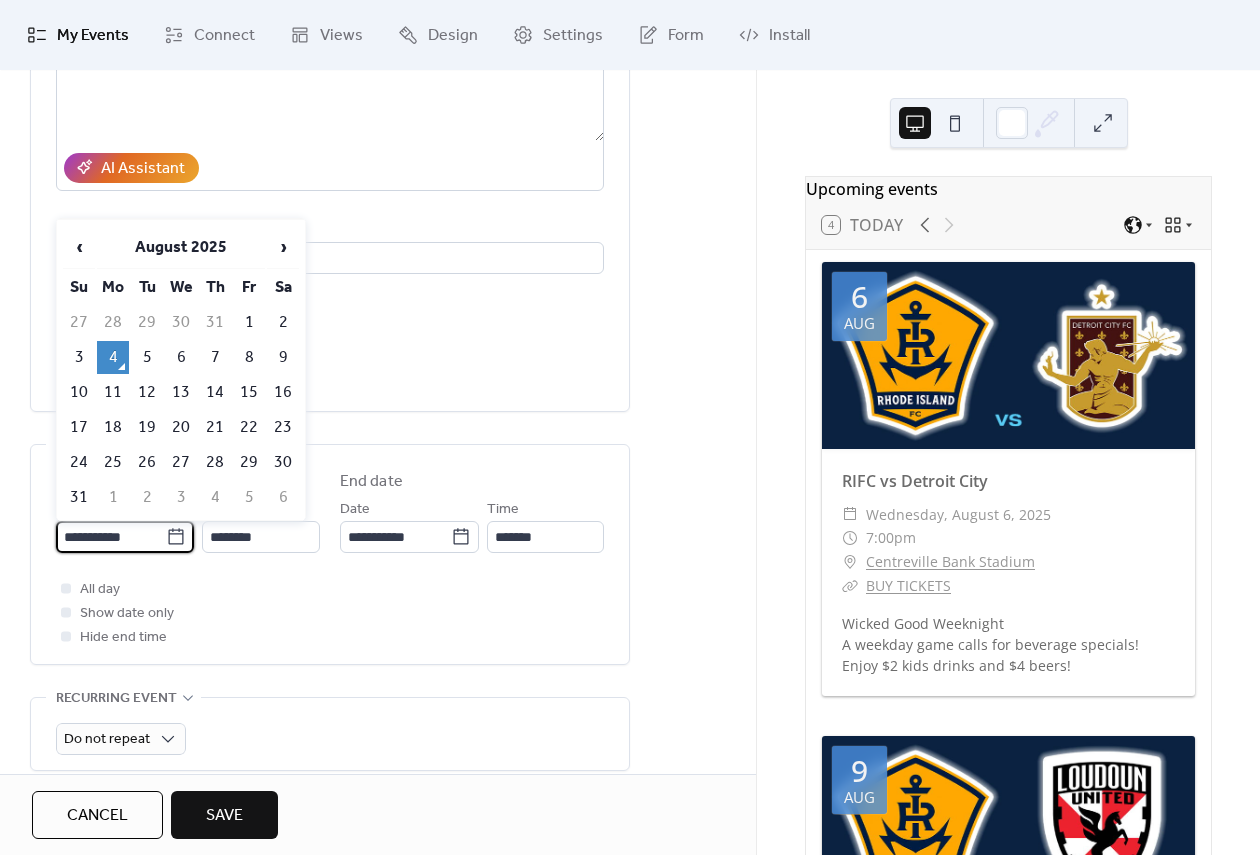 type on "**********" 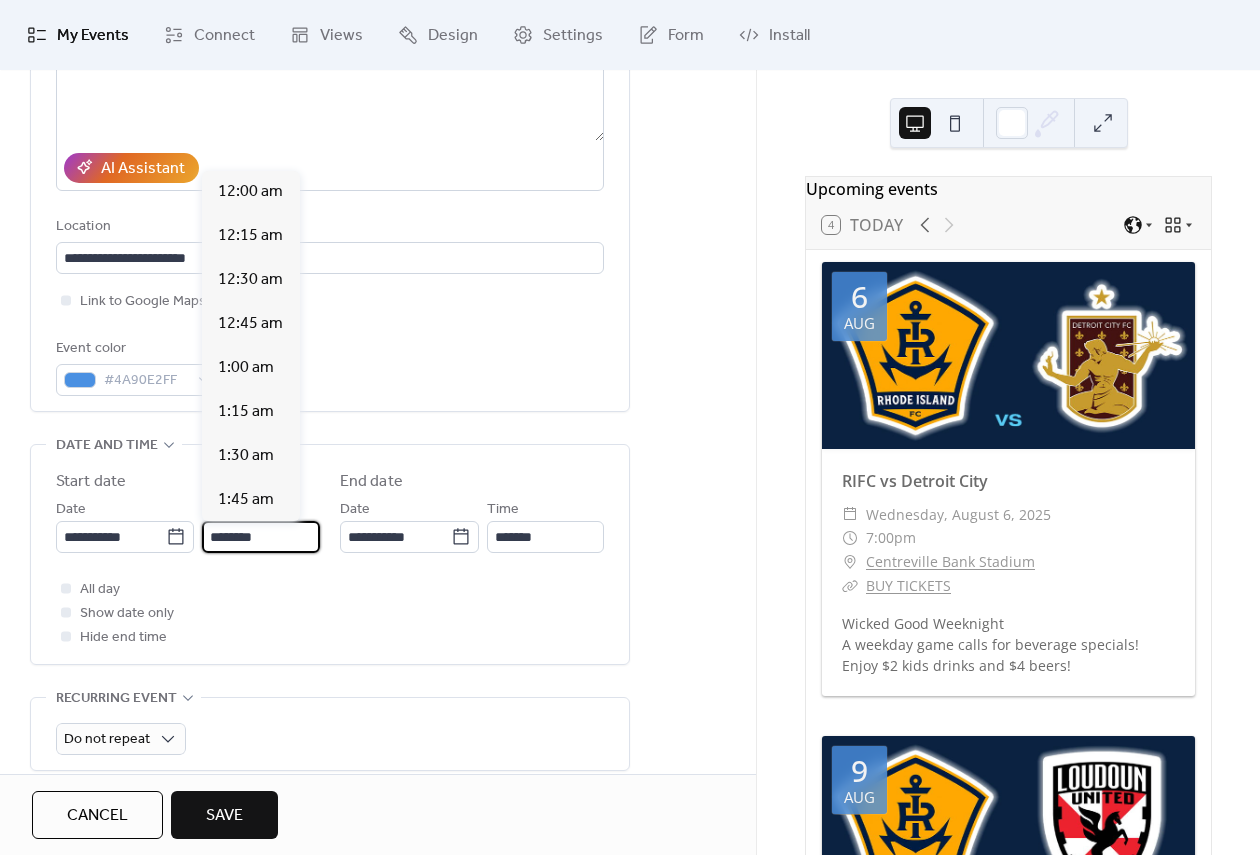 click on "********" at bounding box center (261, 537) 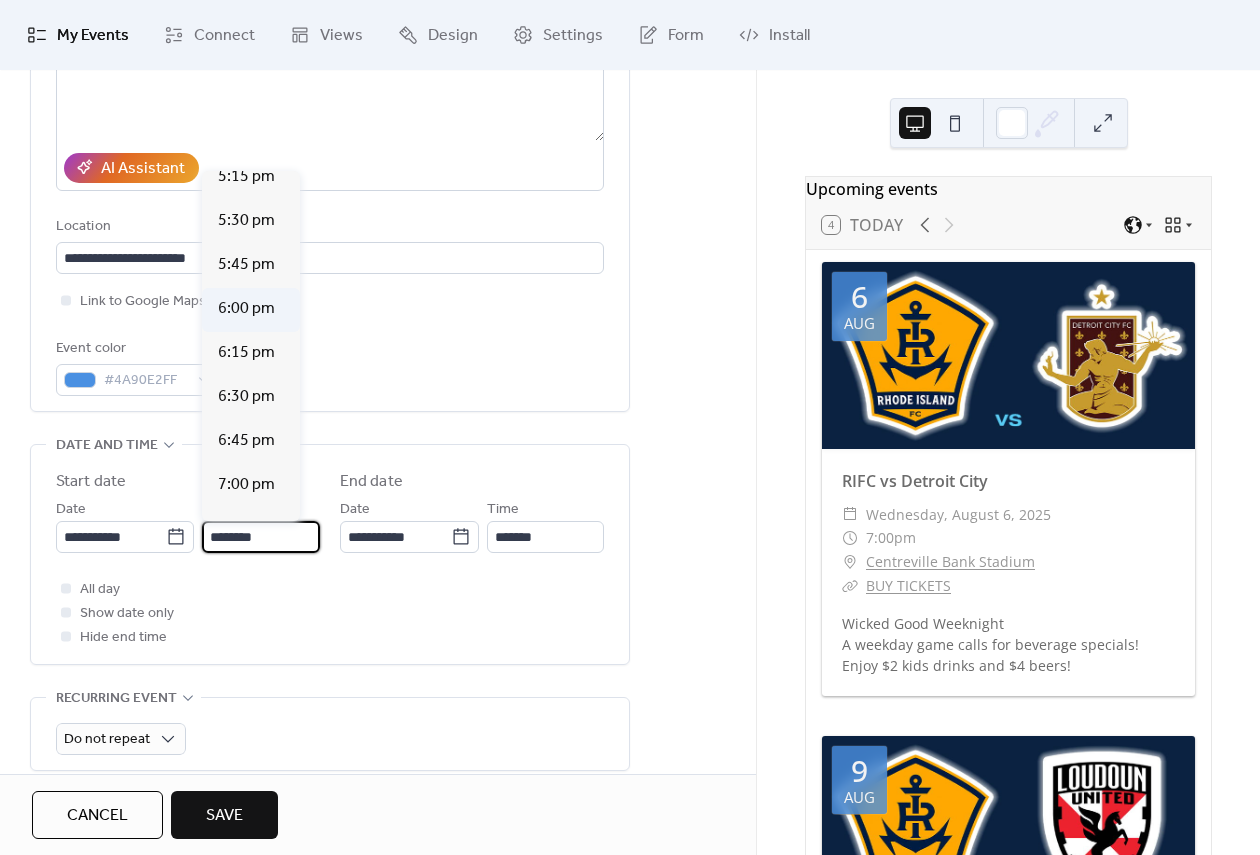 scroll, scrollTop: 3062, scrollLeft: 0, axis: vertical 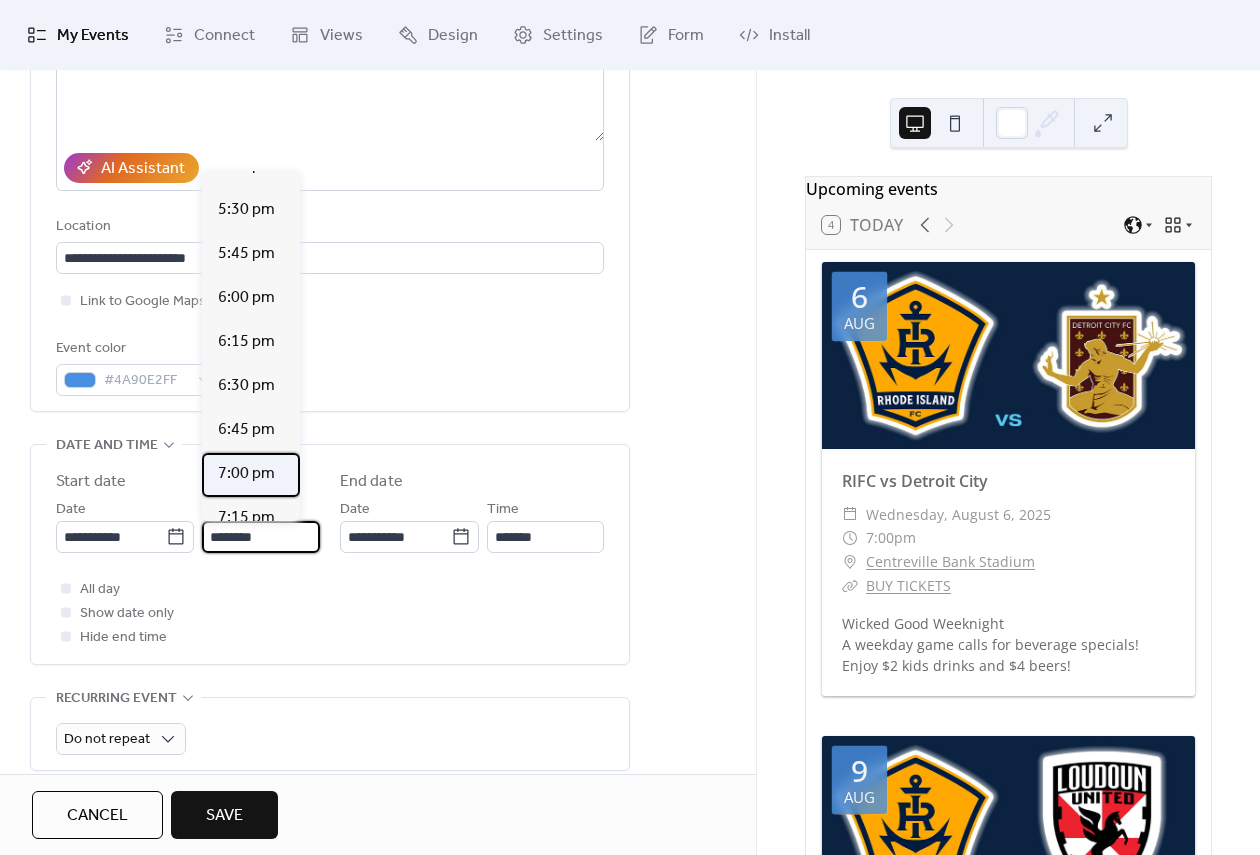 click on "7:00 pm" at bounding box center [246, 474] 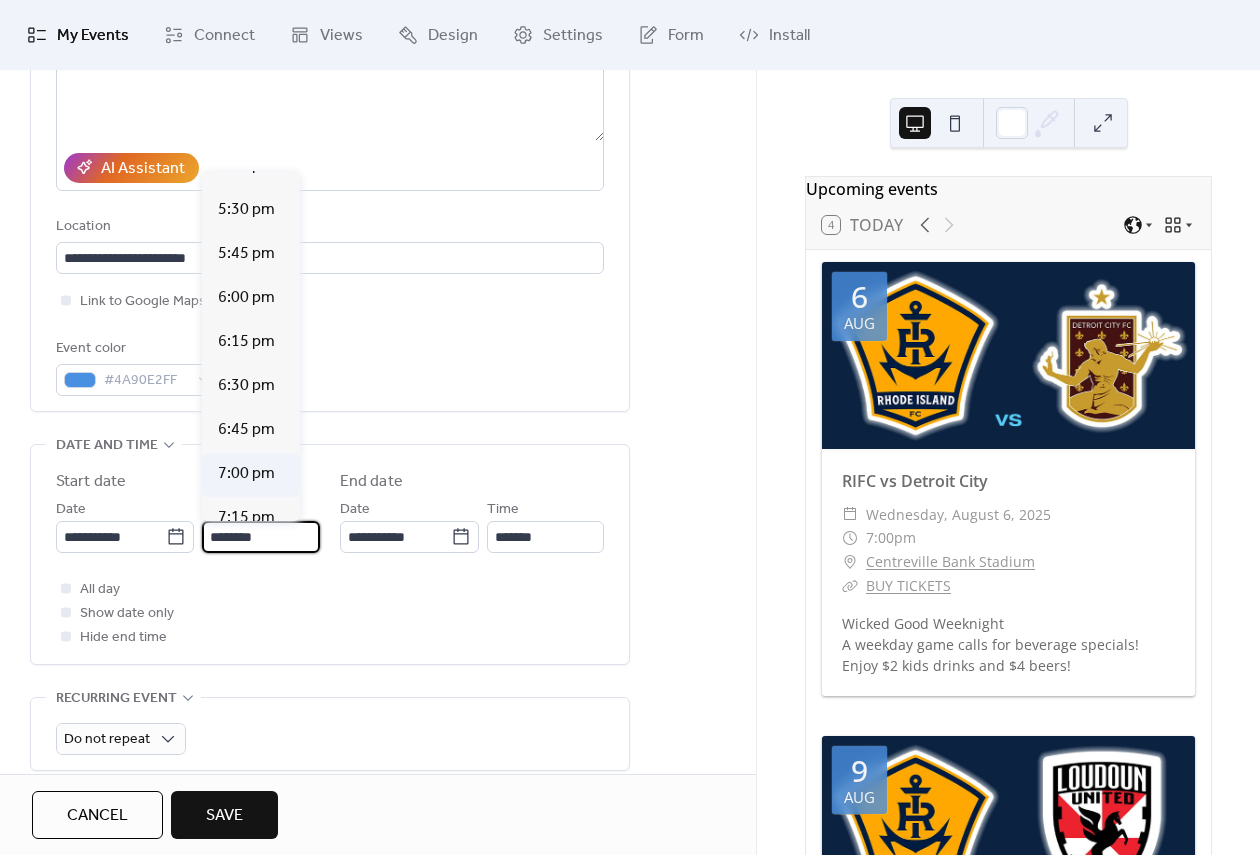 type on "*******" 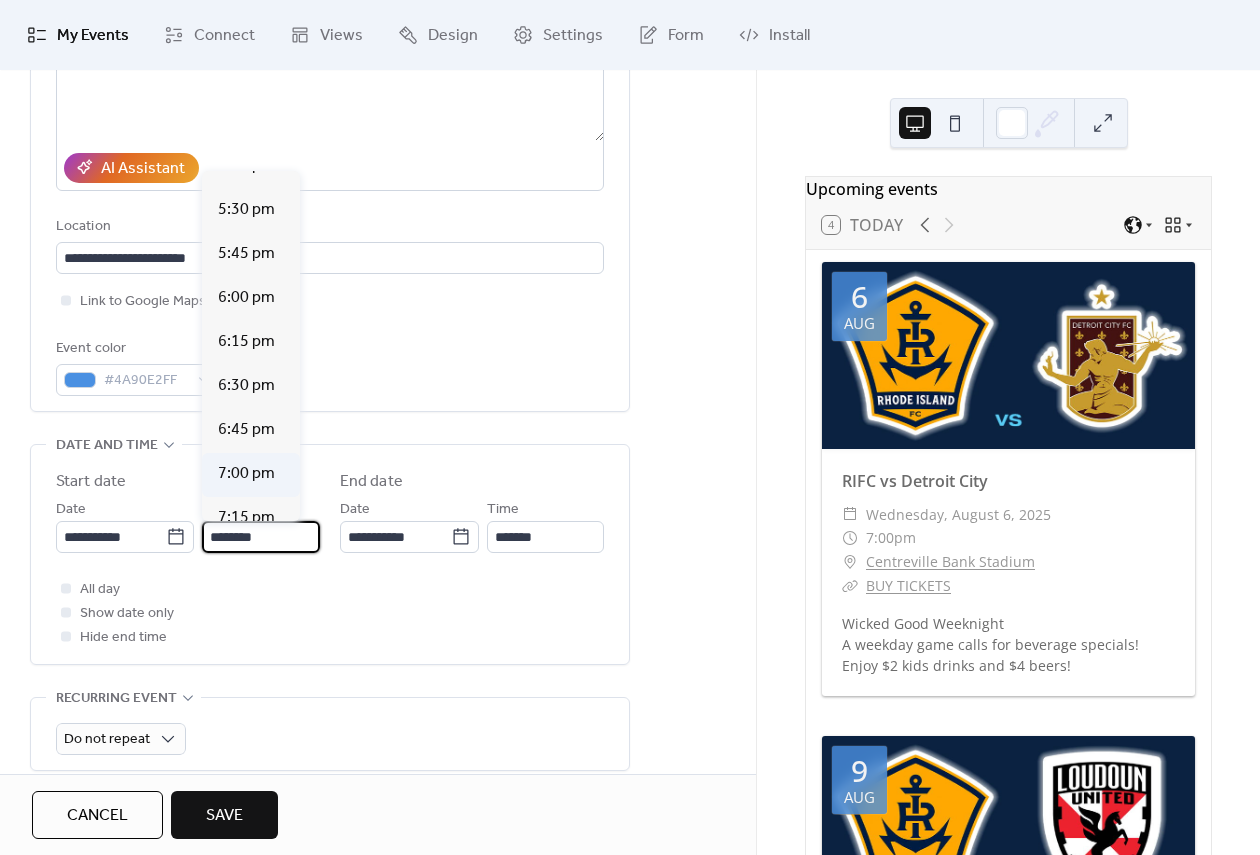 type on "*******" 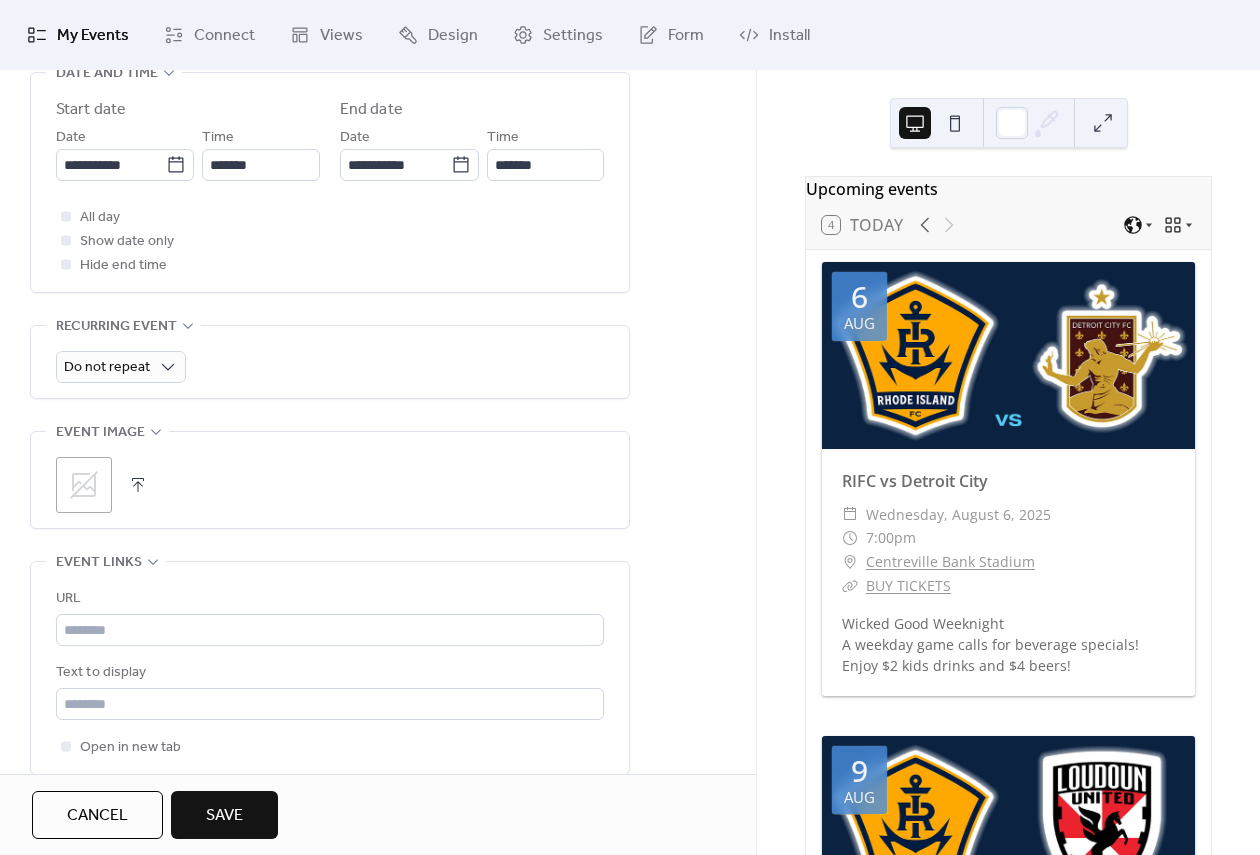 scroll, scrollTop: 693, scrollLeft: 0, axis: vertical 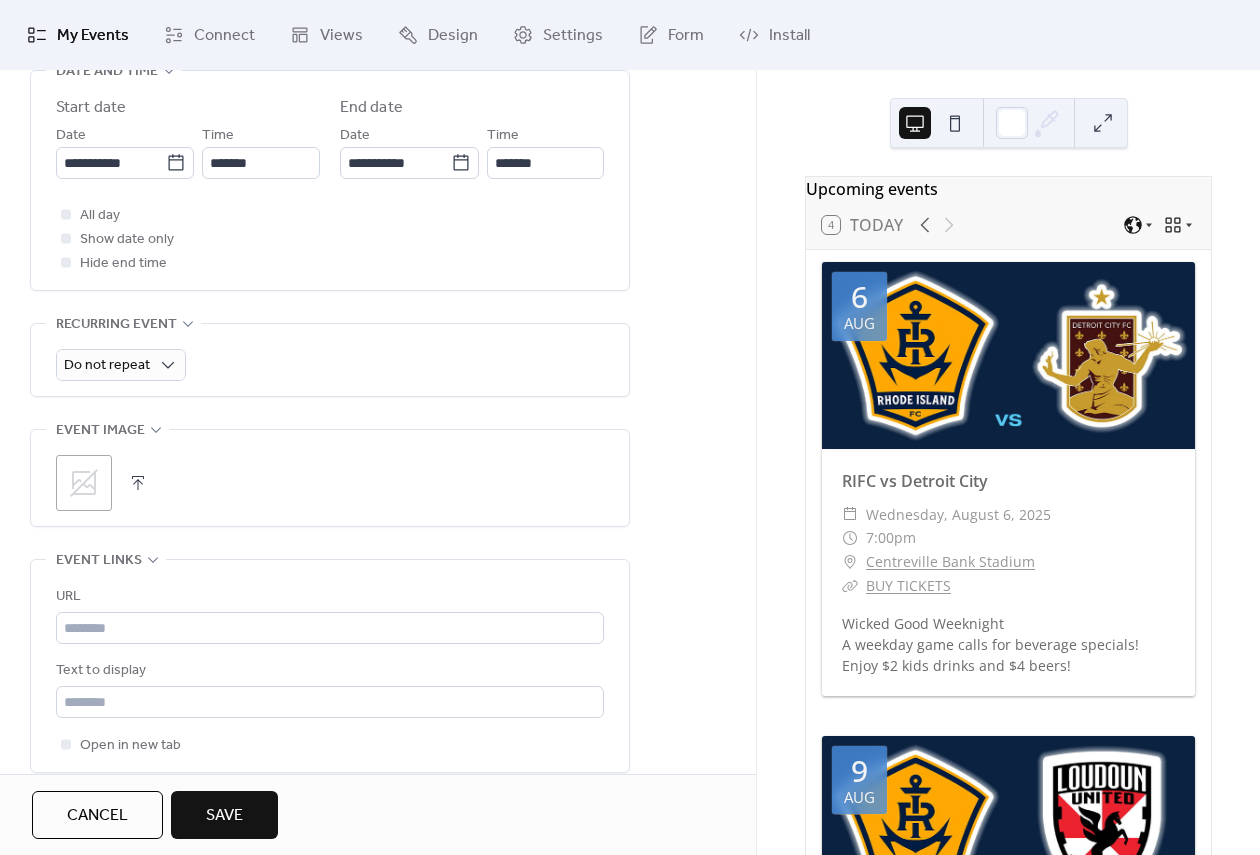 click 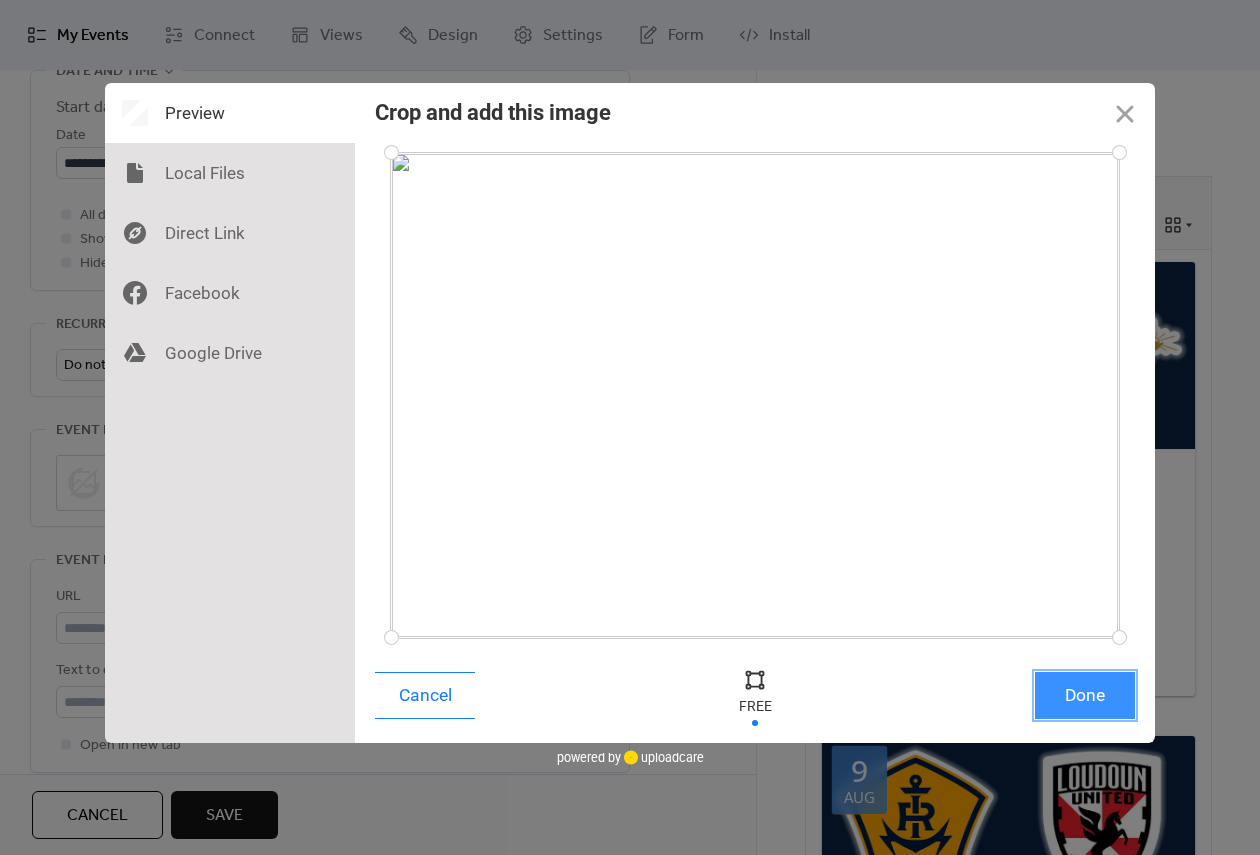 click on "Done" at bounding box center (1085, 695) 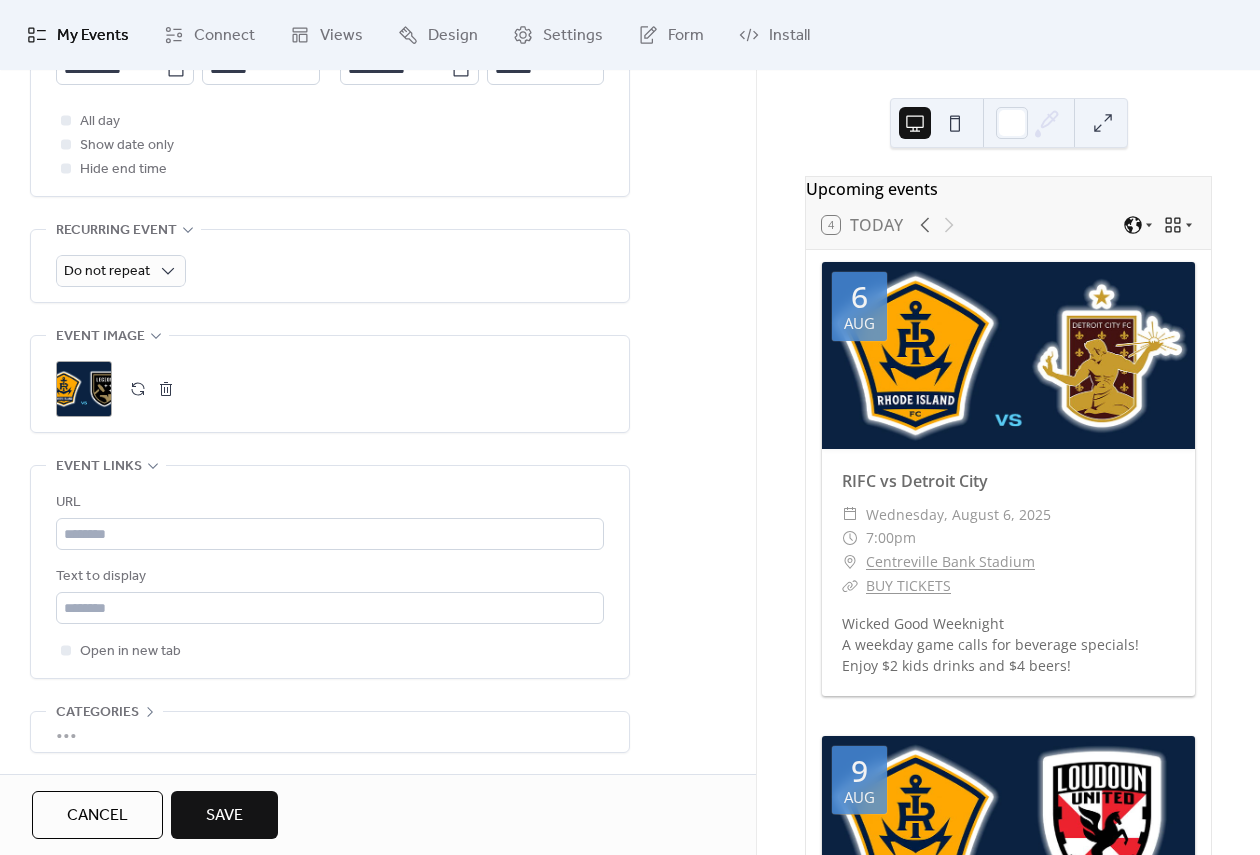 scroll, scrollTop: 862, scrollLeft: 0, axis: vertical 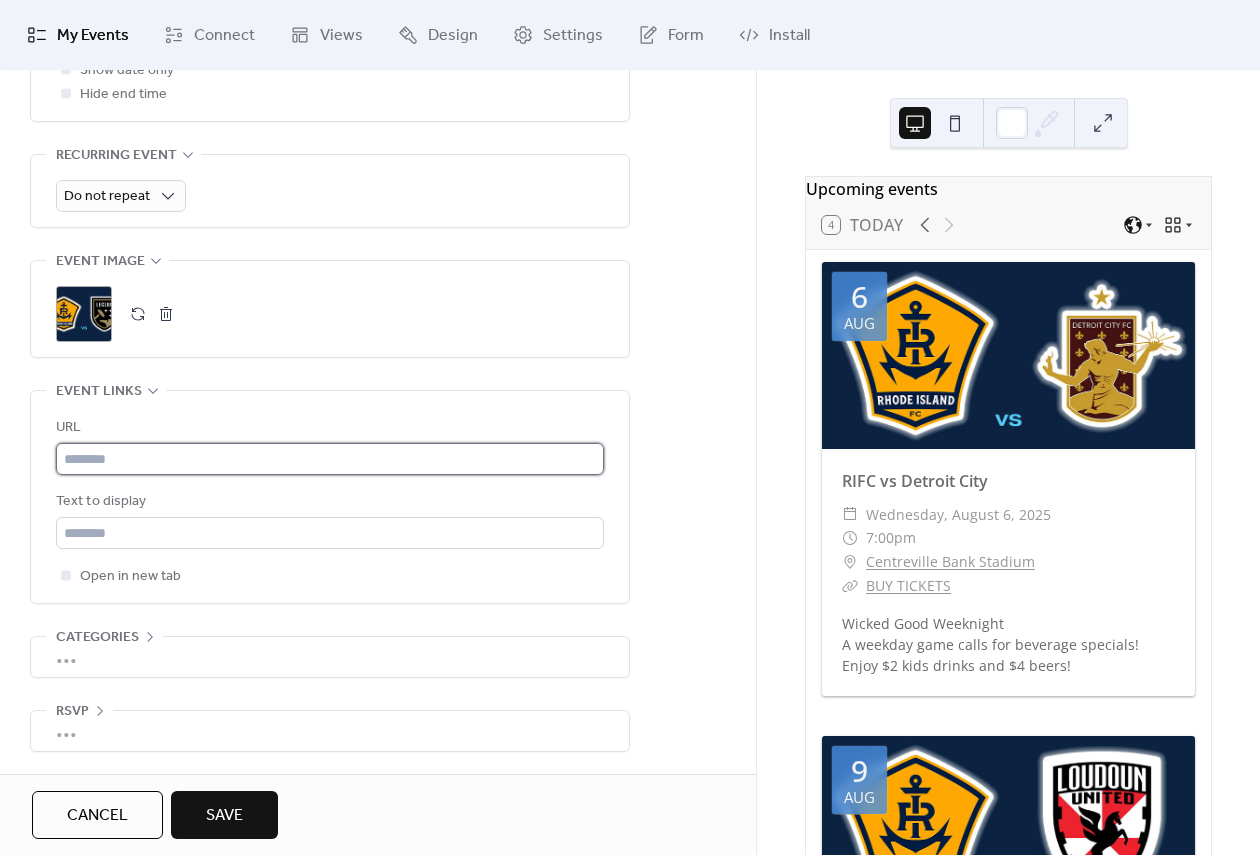 click at bounding box center (330, 459) 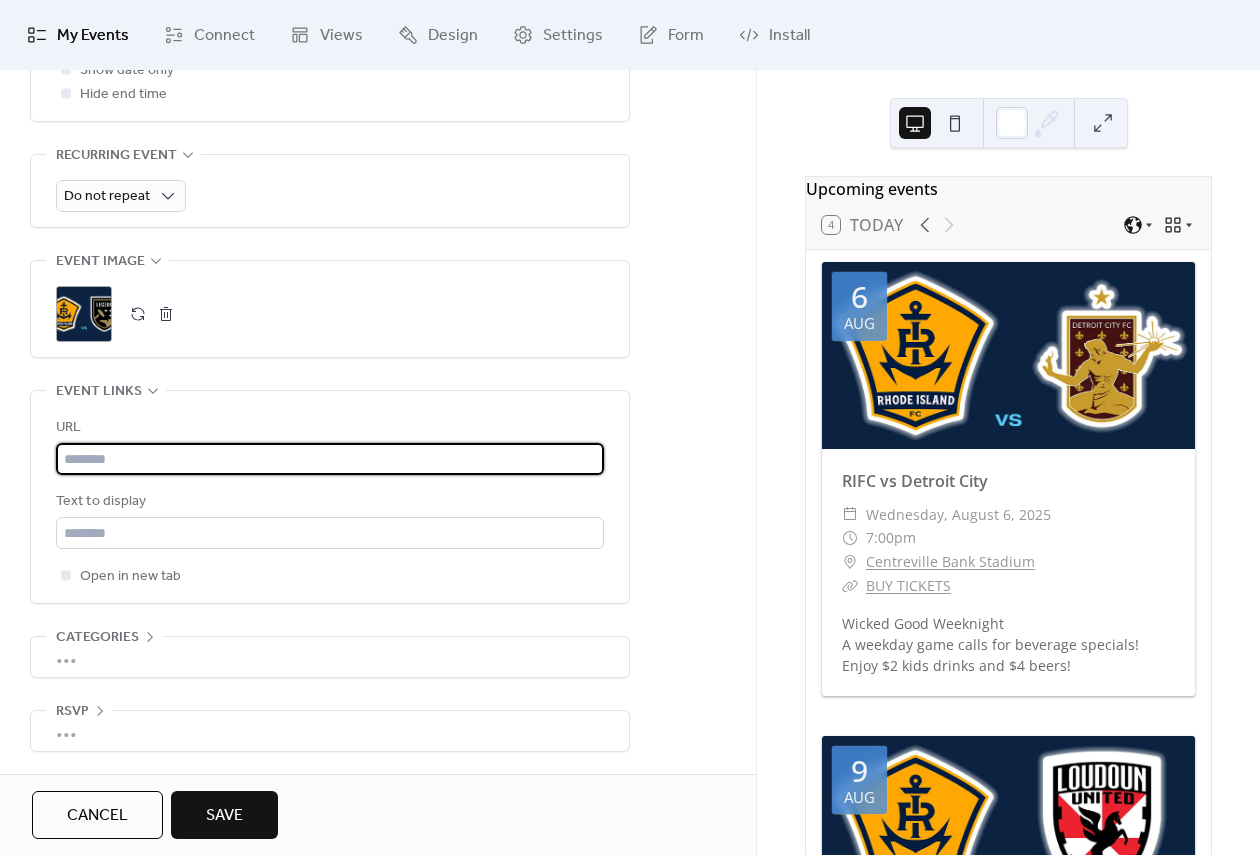 paste on "**********" 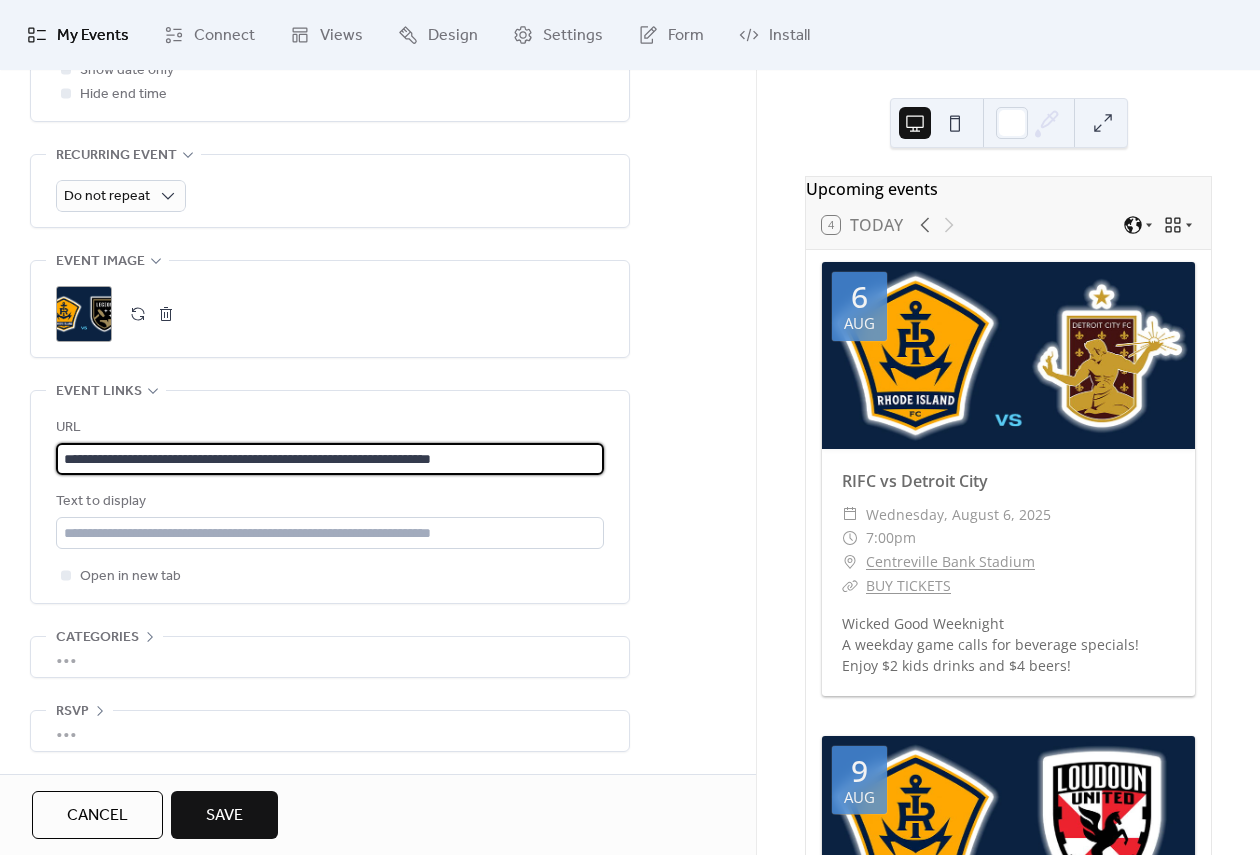 type on "**********" 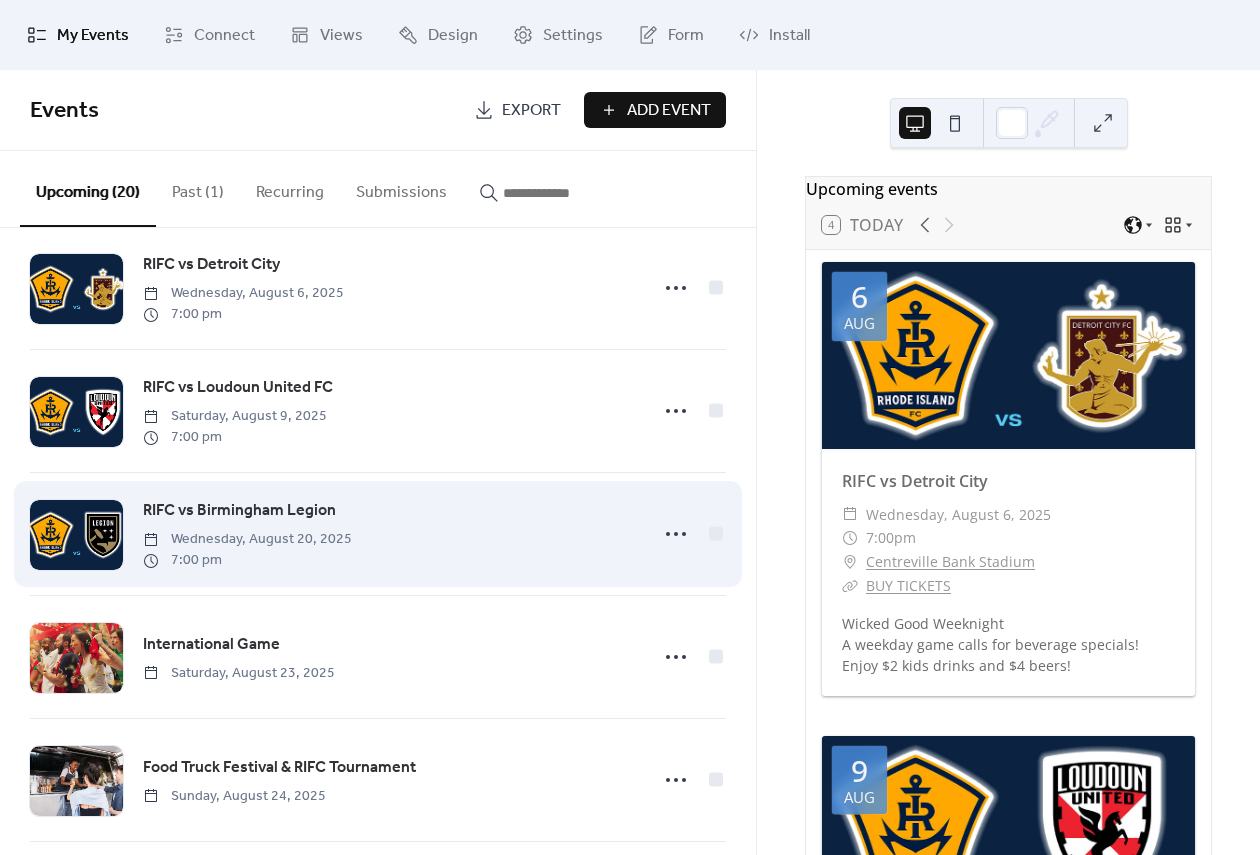 scroll, scrollTop: 34, scrollLeft: 0, axis: vertical 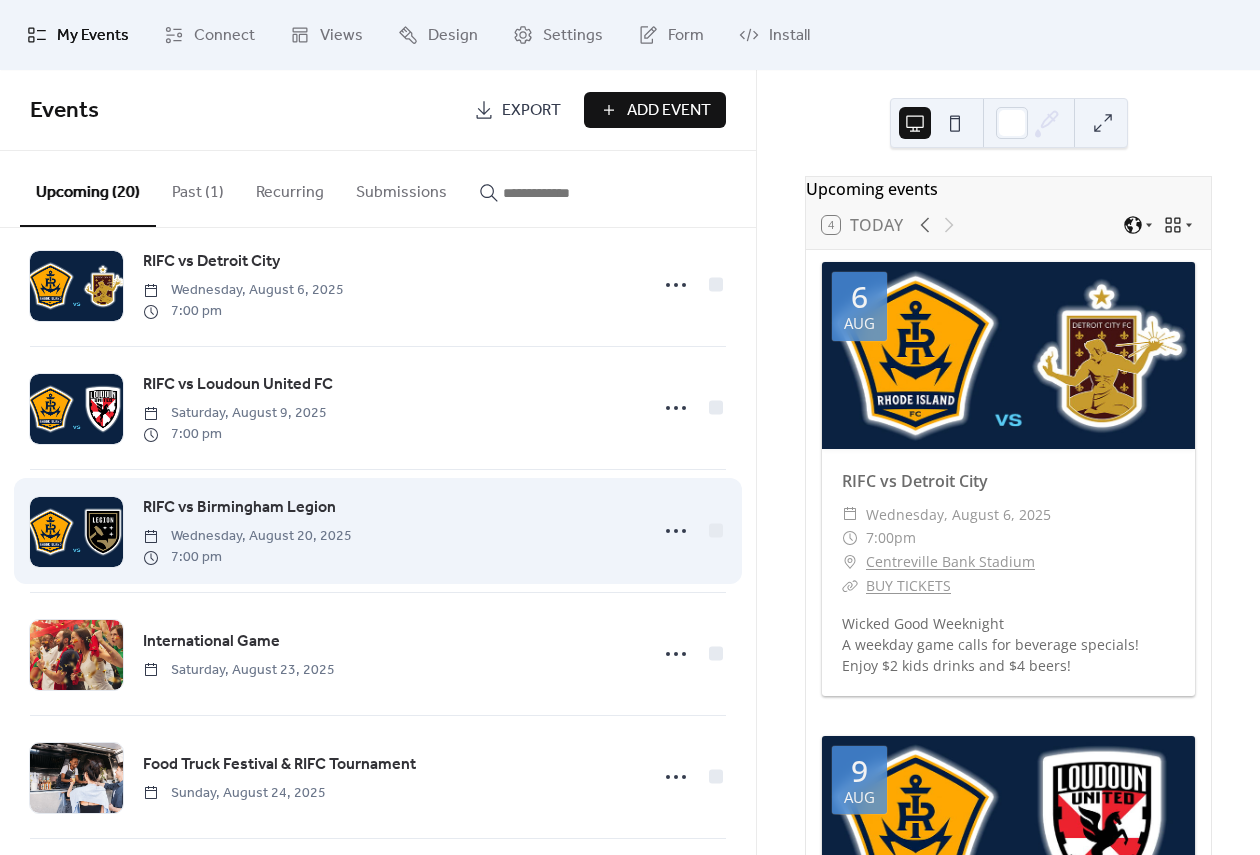 click on "RIFC vs Birmingham Legion [DAY], [MONTH] [DATE], [YEAR] [TIME]" at bounding box center [389, 531] 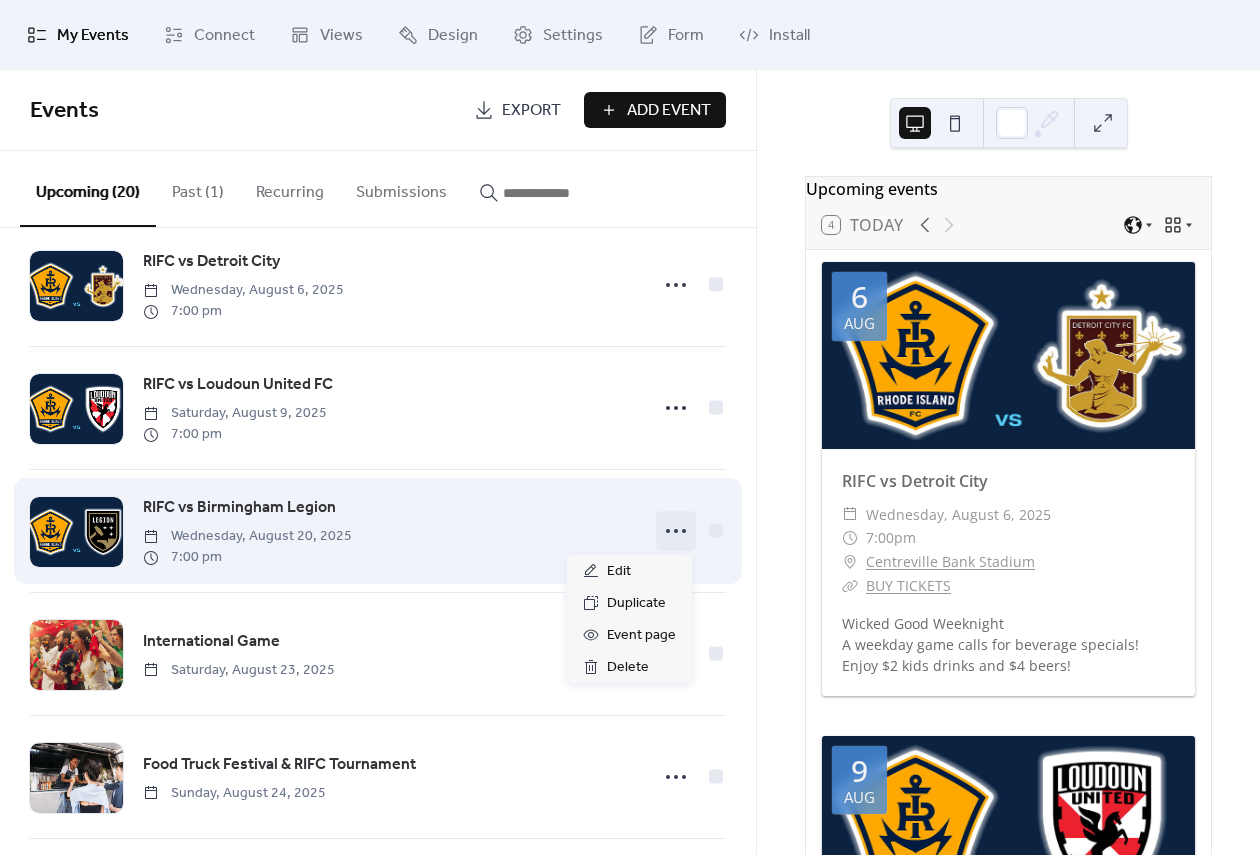 click 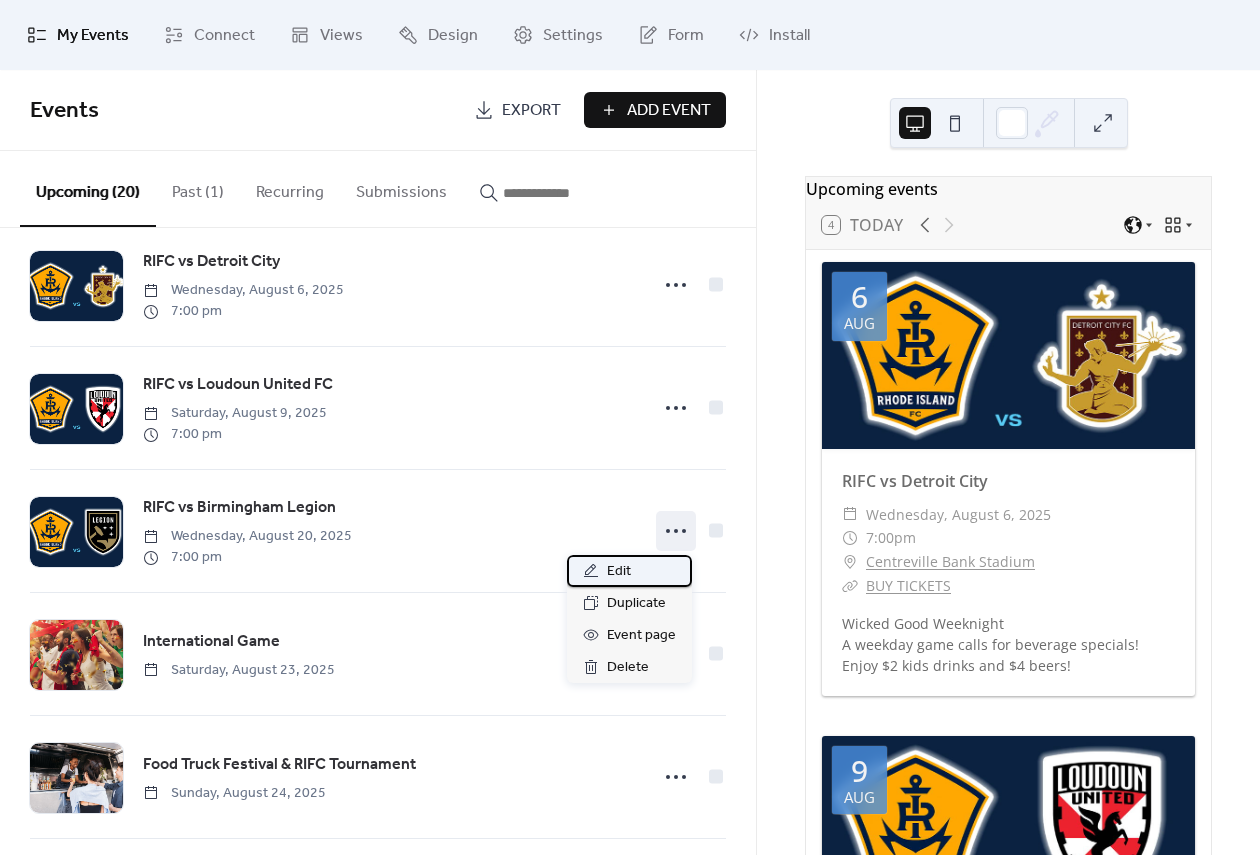 click on "Edit" at bounding box center [629, 571] 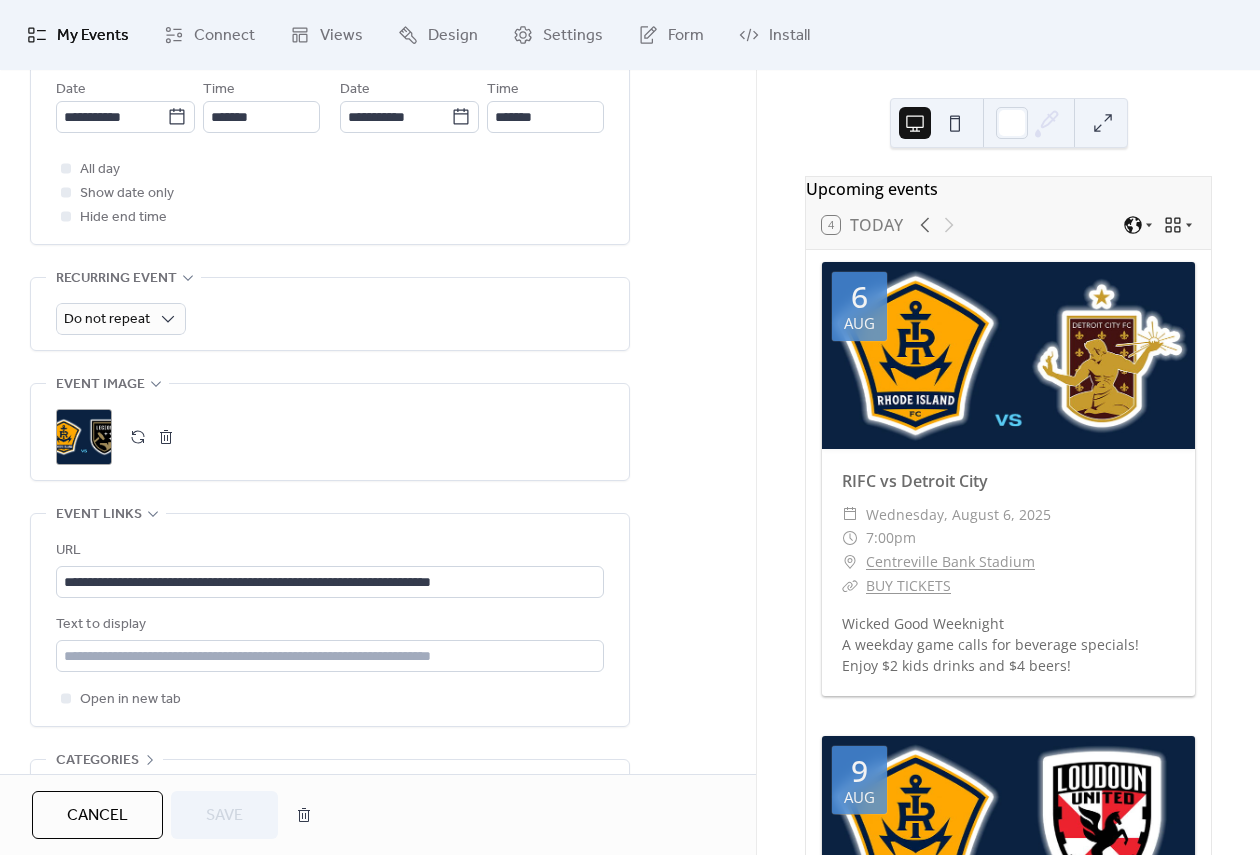 scroll, scrollTop: 778, scrollLeft: 0, axis: vertical 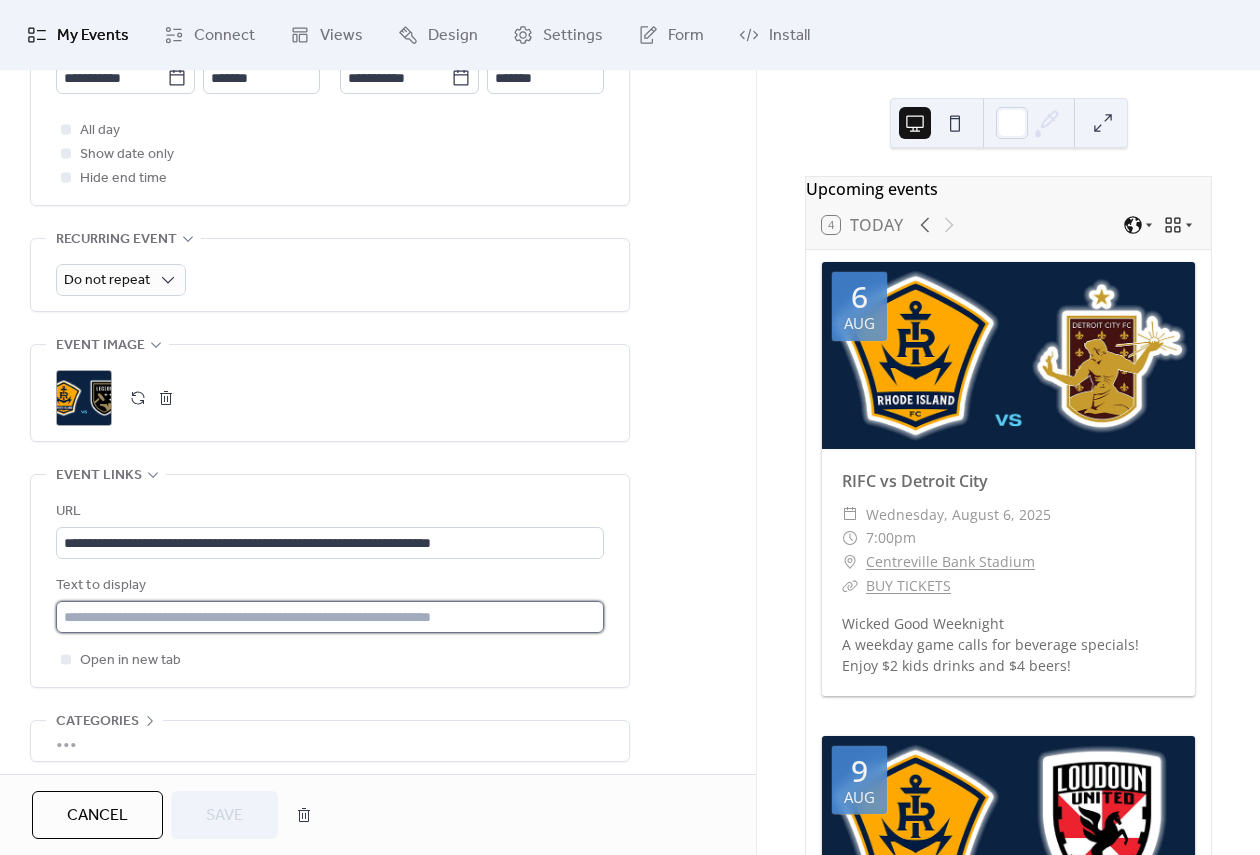 click at bounding box center (330, 617) 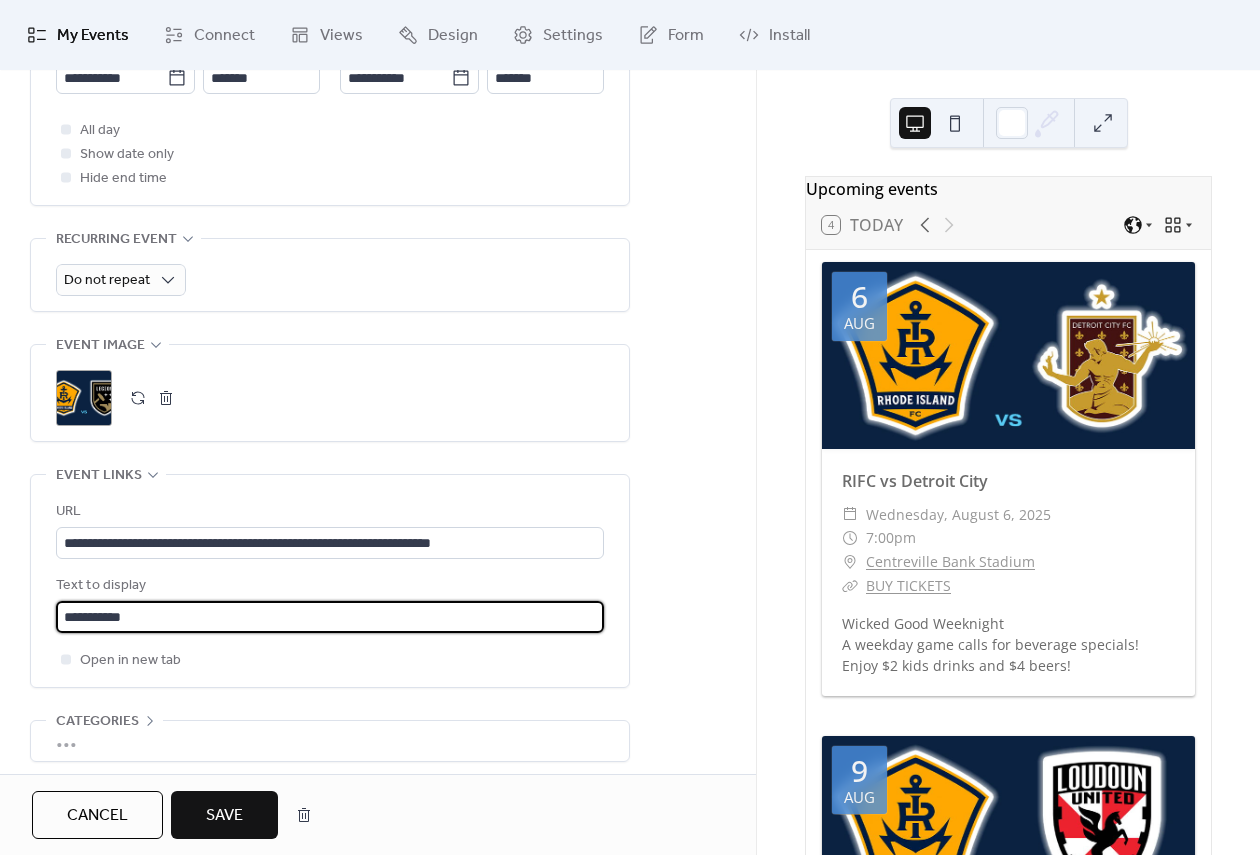 type on "**********" 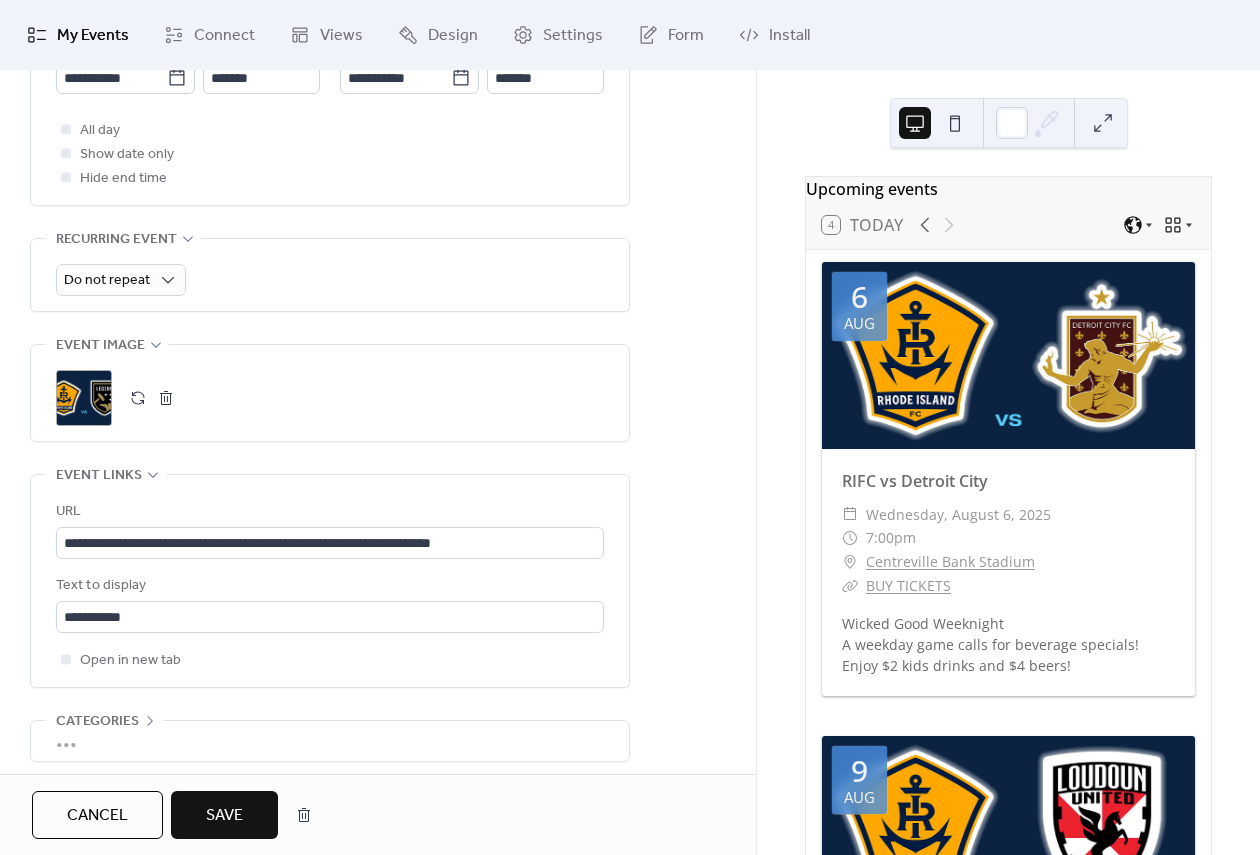 click on "Save" at bounding box center [224, 816] 